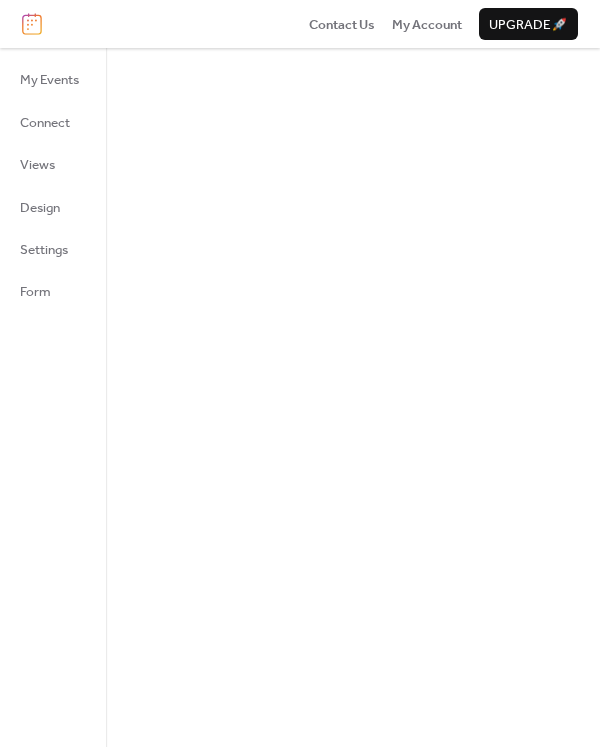 scroll, scrollTop: 0, scrollLeft: 0, axis: both 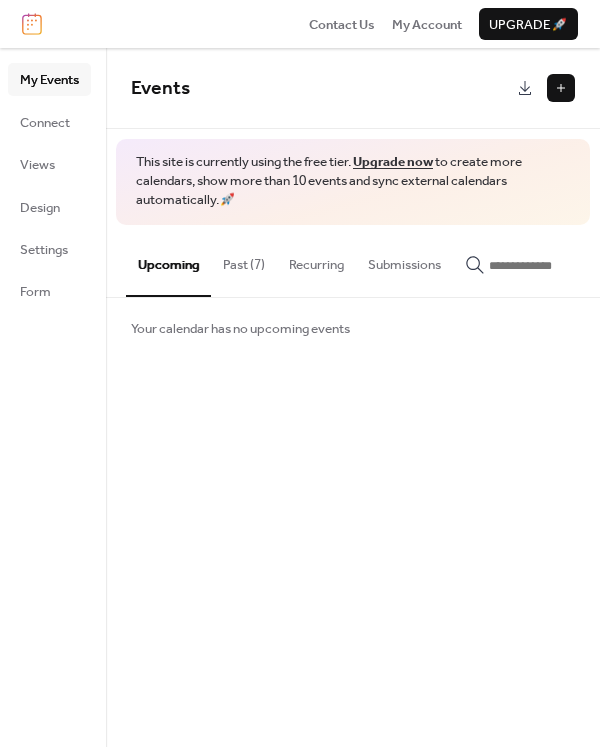 drag, startPoint x: 0, startPoint y: 0, endPoint x: 253, endPoint y: 519, distance: 577.382 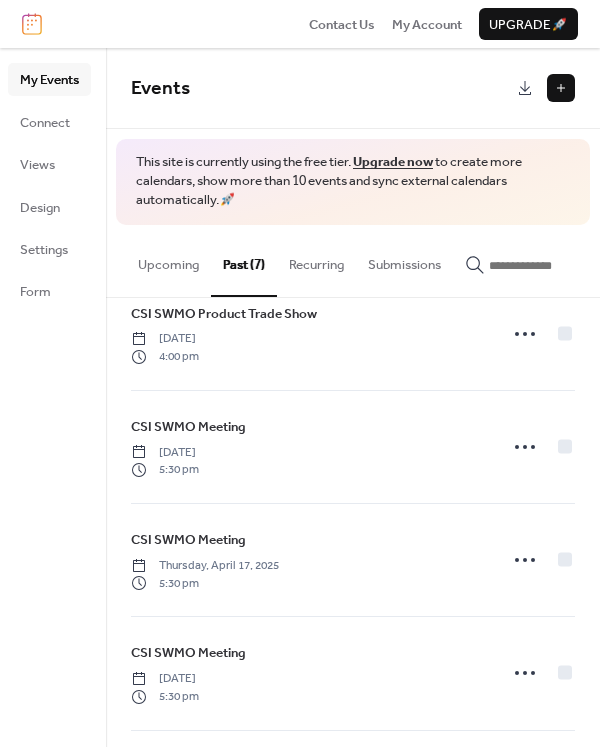 scroll, scrollTop: 0, scrollLeft: 0, axis: both 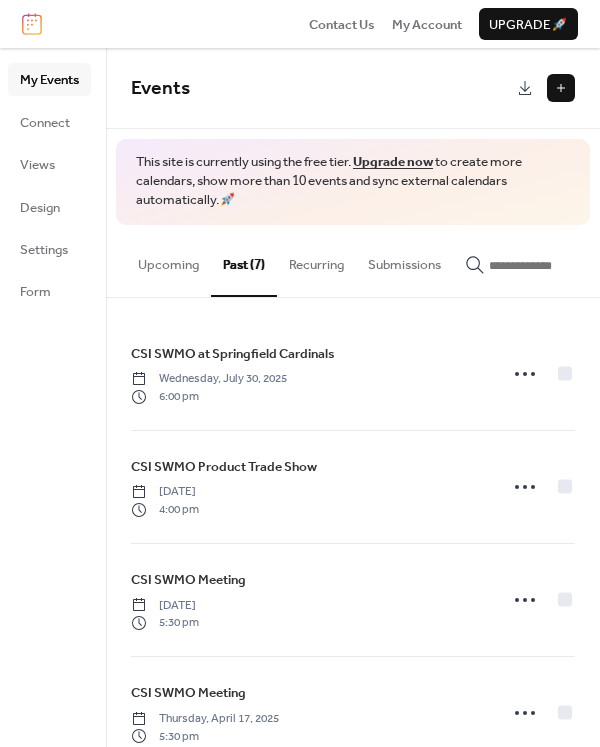 click on "Recurring" at bounding box center (316, 260) 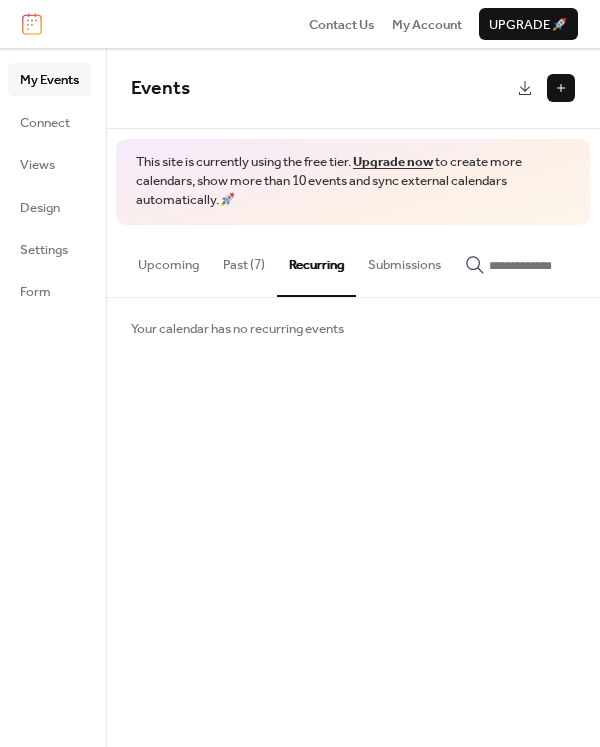 click on "Submissions" at bounding box center [404, 260] 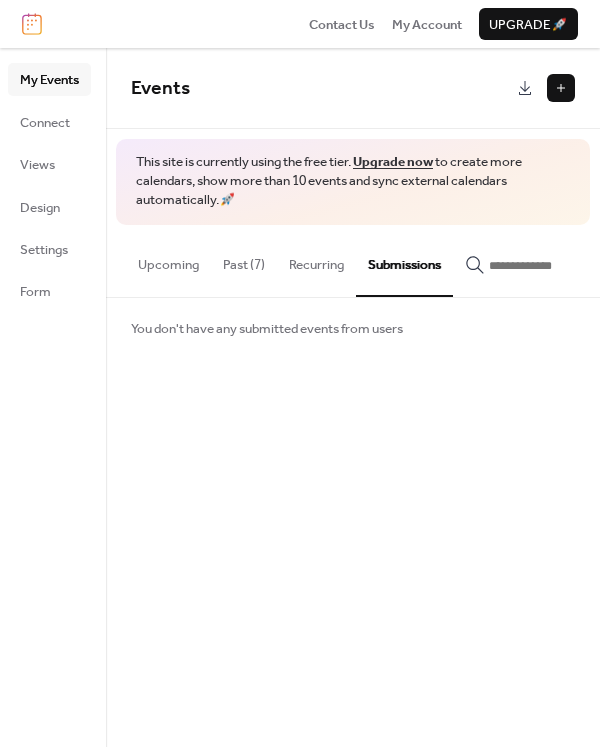 click on "Upcoming" at bounding box center (168, 260) 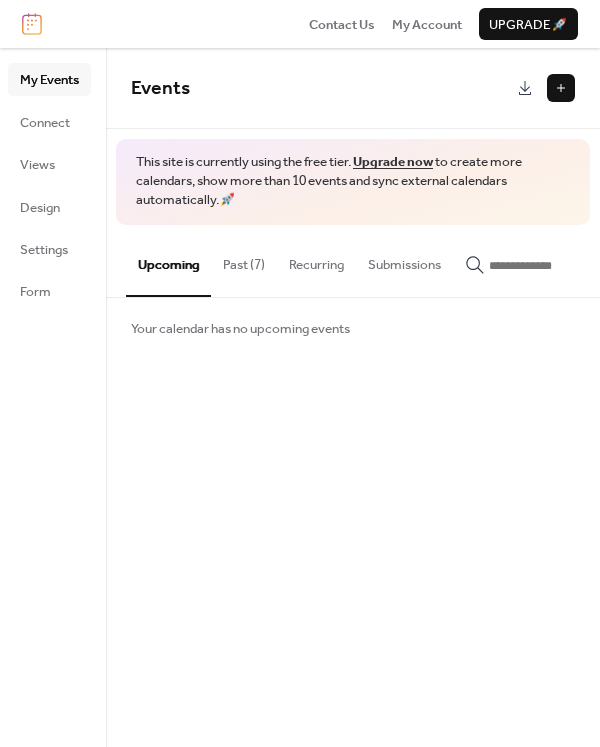 click on "Upcoming" at bounding box center [168, 261] 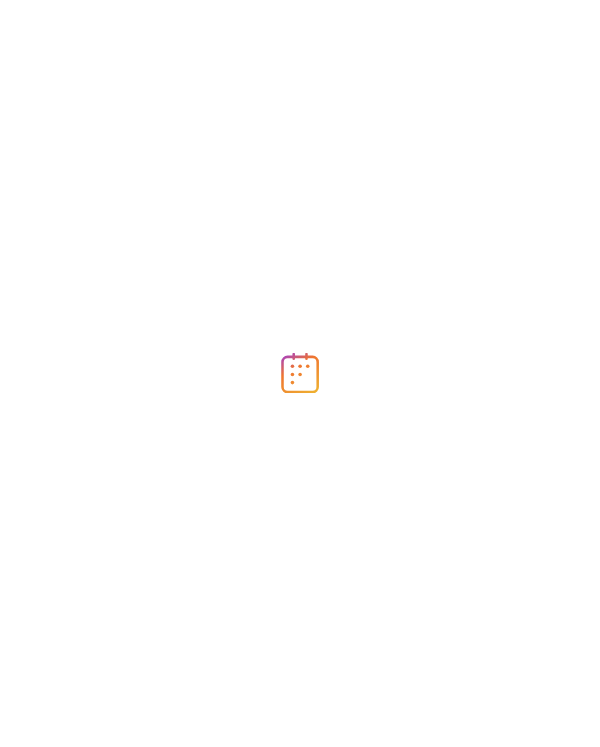scroll, scrollTop: 0, scrollLeft: 0, axis: both 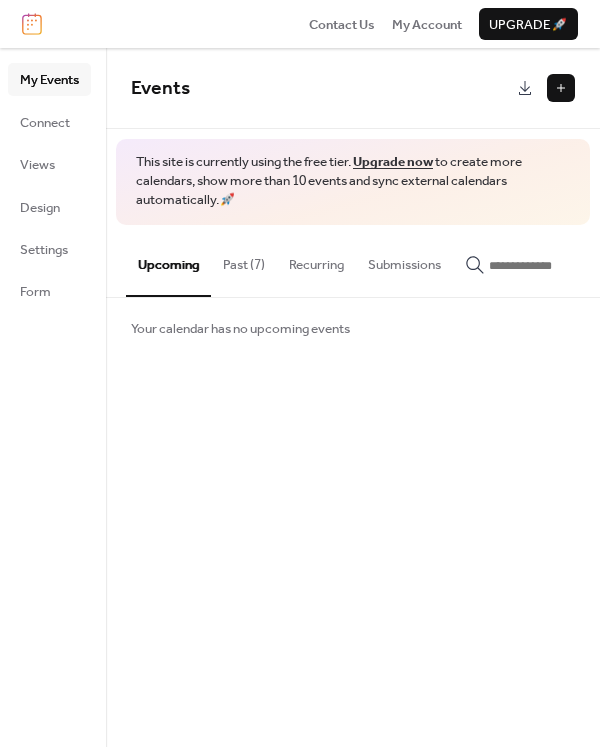 click at bounding box center (561, 88) 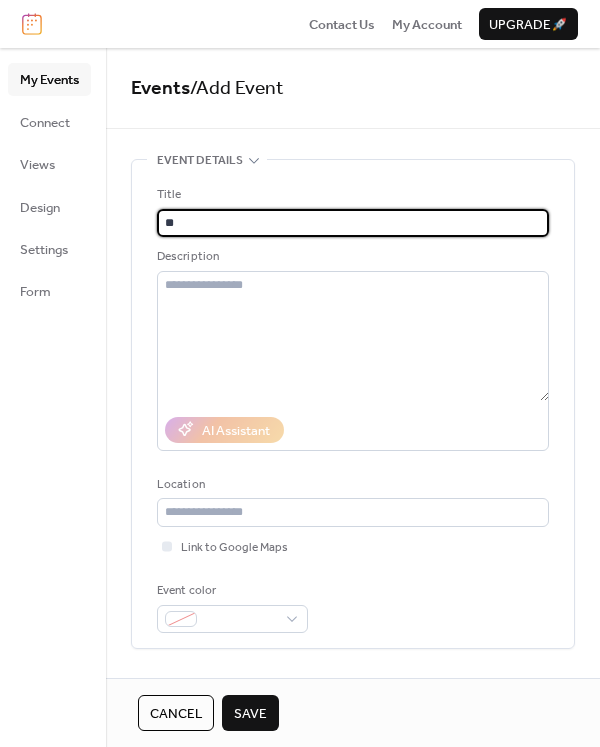 type on "*" 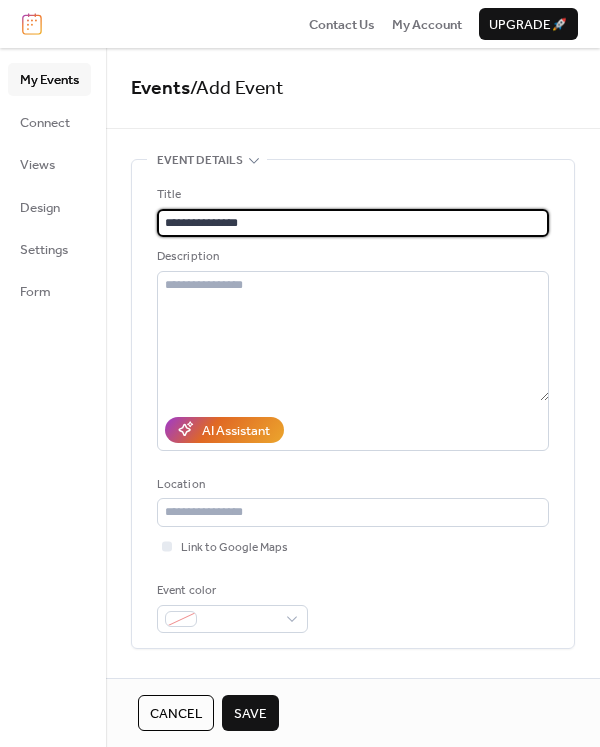 click on "**********" at bounding box center (353, 223) 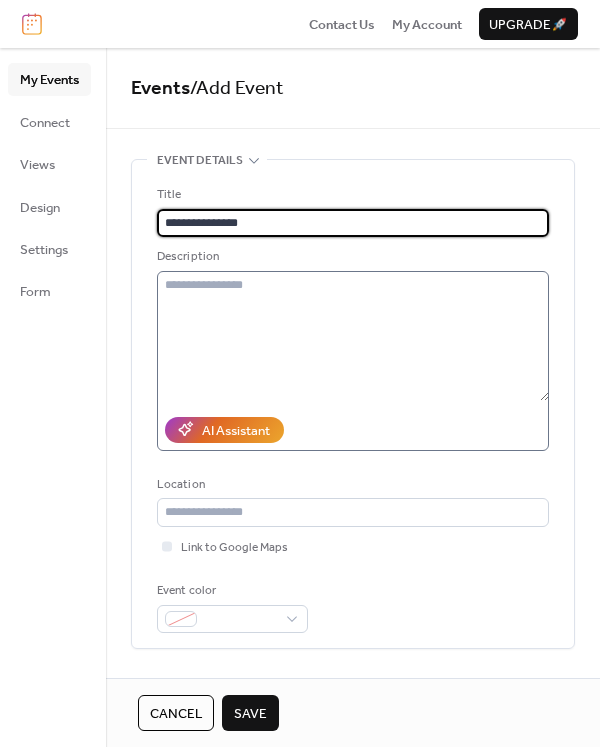 type on "**********" 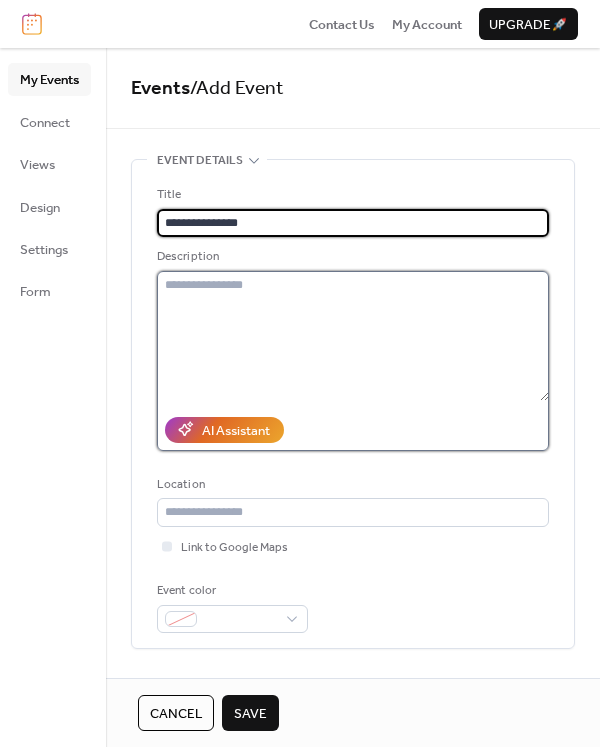 click at bounding box center [353, 336] 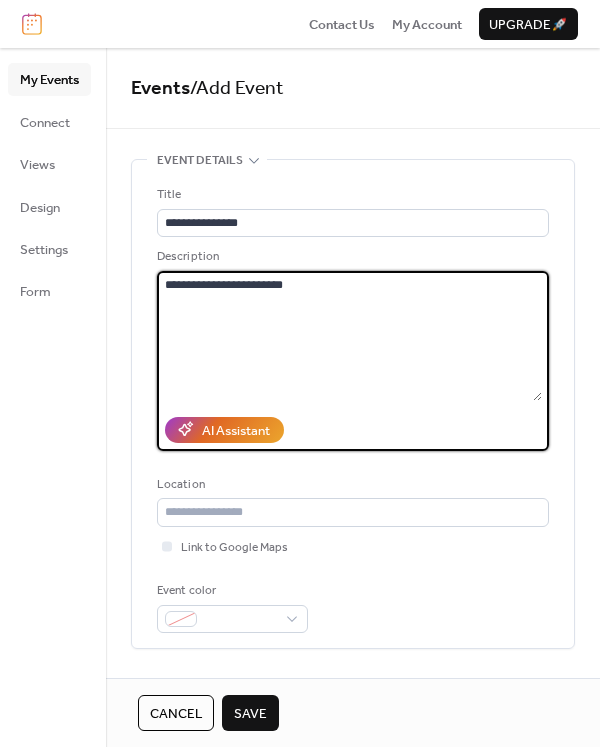 click on "**********" at bounding box center [349, 336] 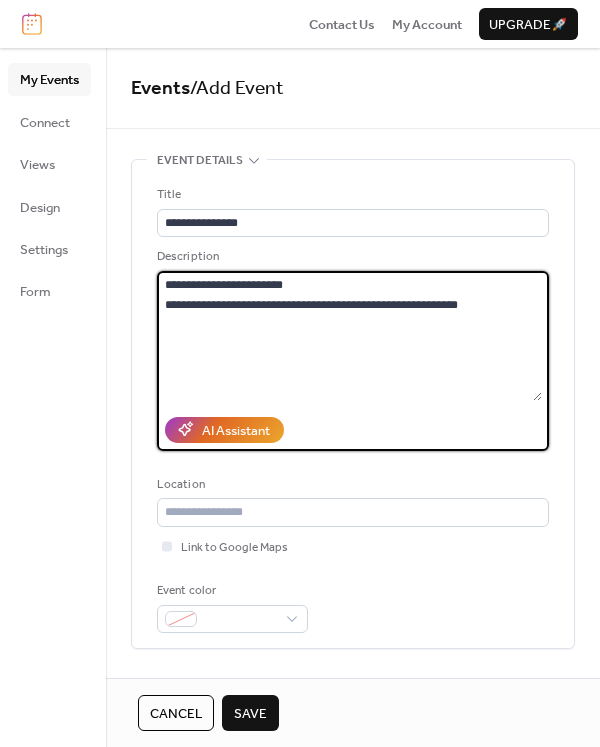click on "**********" at bounding box center (349, 336) 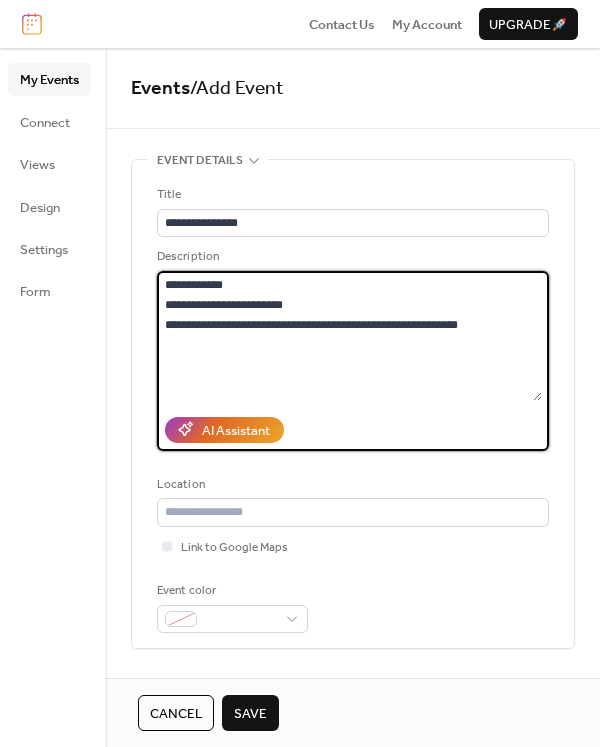 click on "**********" at bounding box center [349, 336] 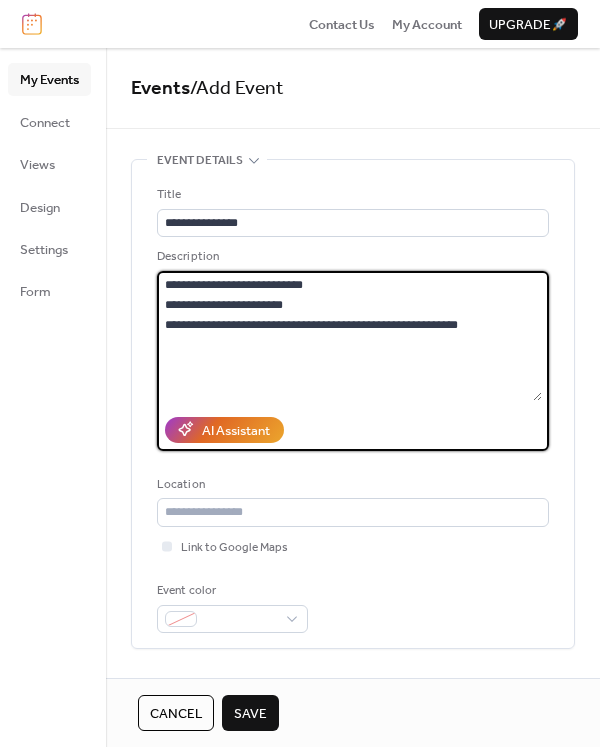 drag, startPoint x: 303, startPoint y: 303, endPoint x: 154, endPoint y: 304, distance: 149.00336 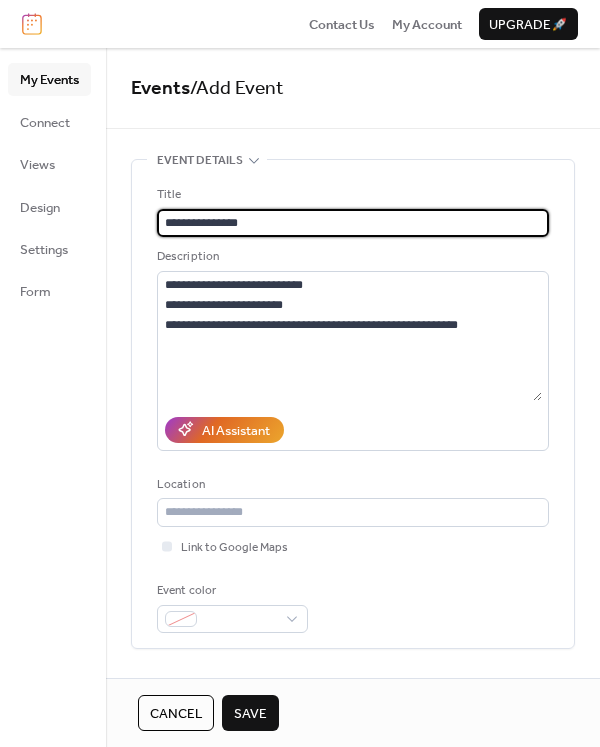 drag, startPoint x: 185, startPoint y: 303, endPoint x: 340, endPoint y: 215, distance: 178.2386 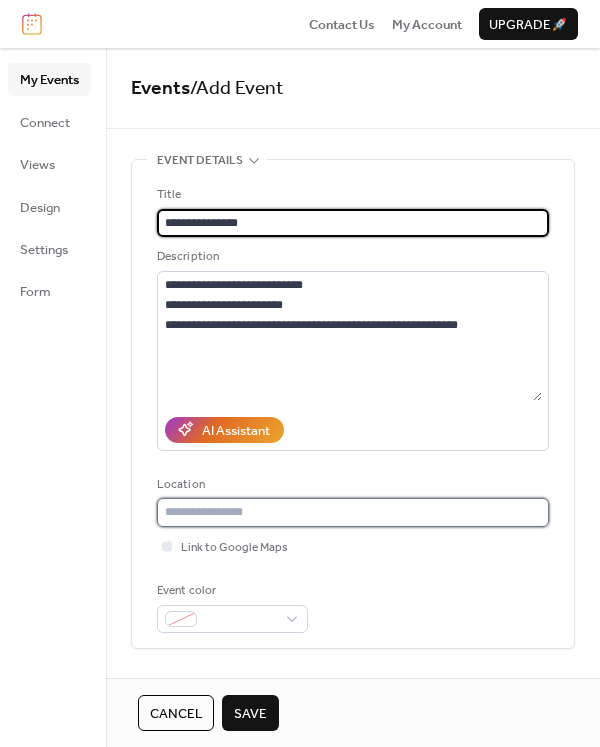 click at bounding box center [353, 512] 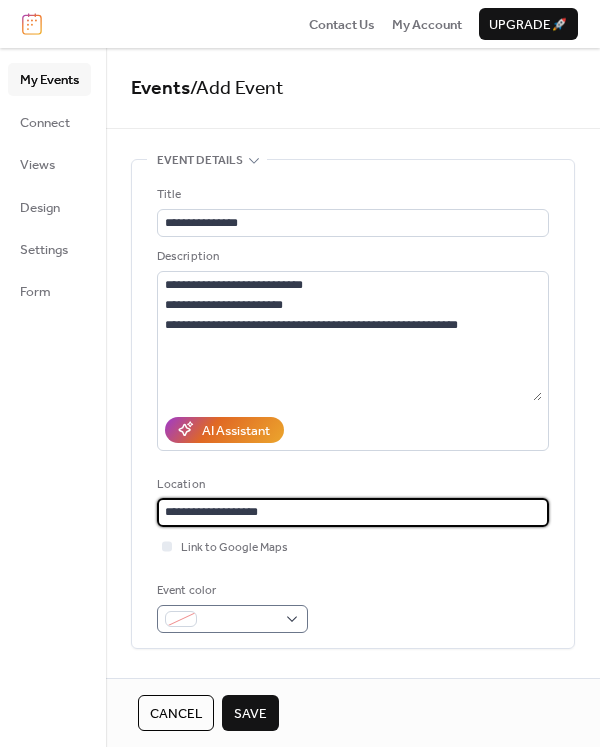 type on "**********" 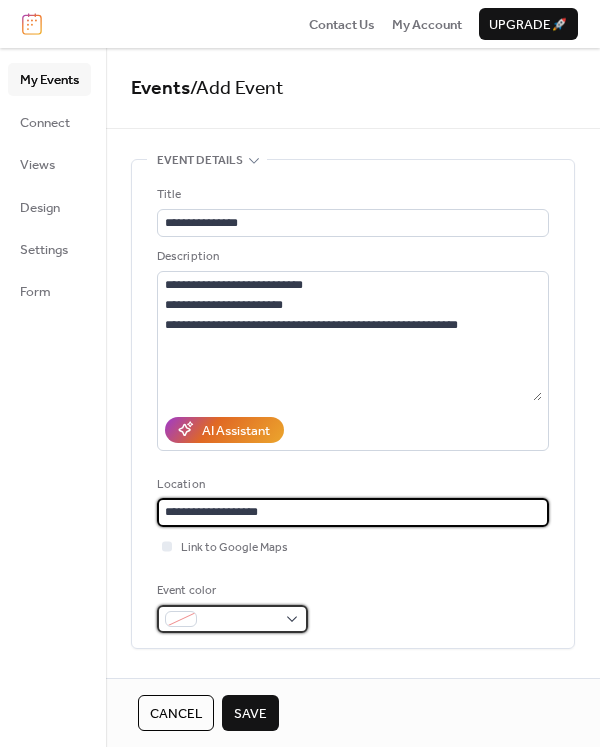 click at bounding box center (232, 619) 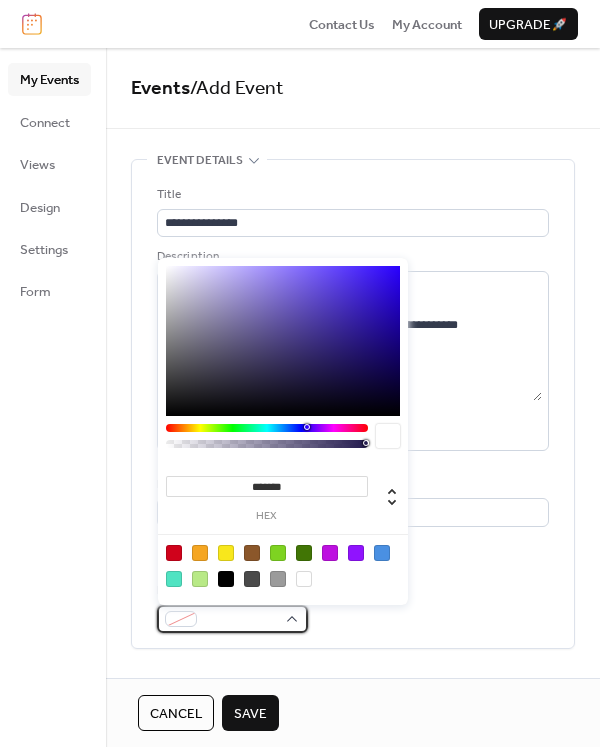 click at bounding box center [232, 619] 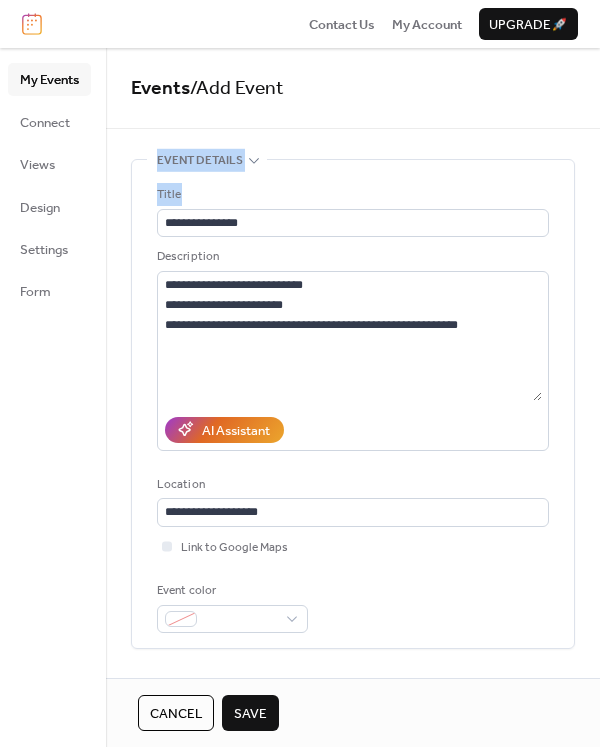 drag, startPoint x: 593, startPoint y: 203, endPoint x: 597, endPoint y: 133, distance: 70.11419 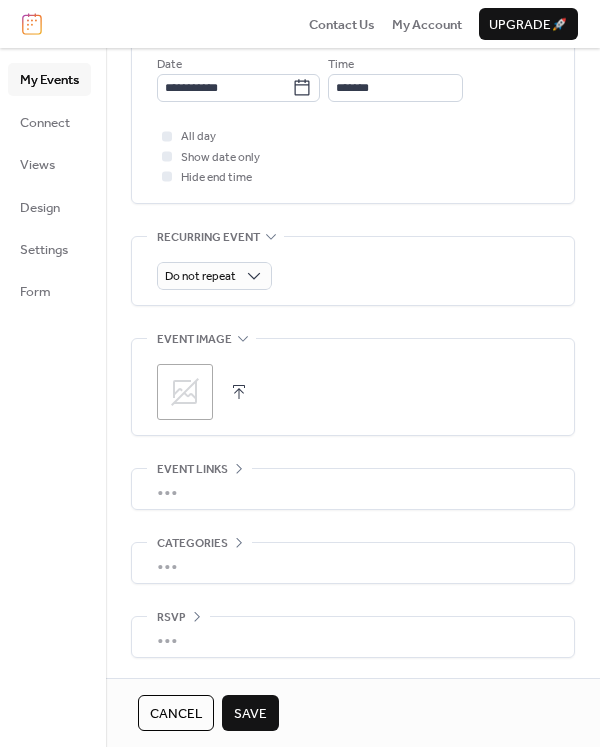 click on "•••" at bounding box center [353, 489] 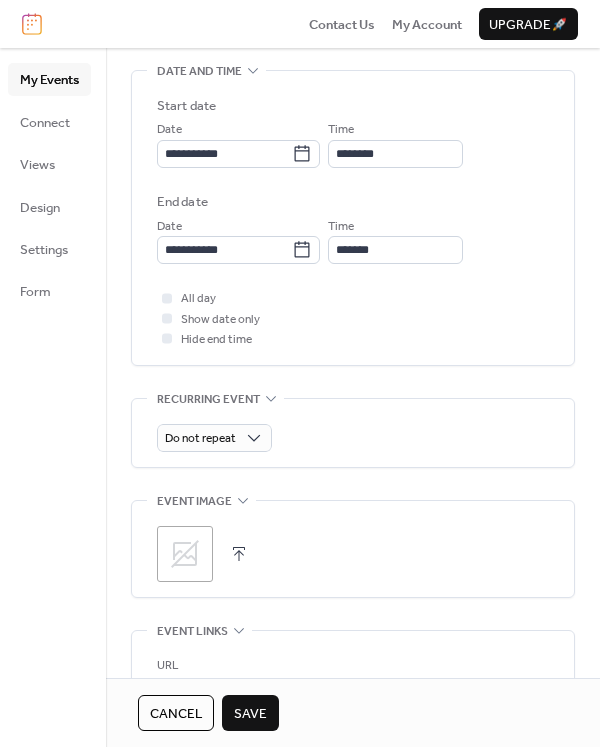 scroll, scrollTop: 900, scrollLeft: 0, axis: vertical 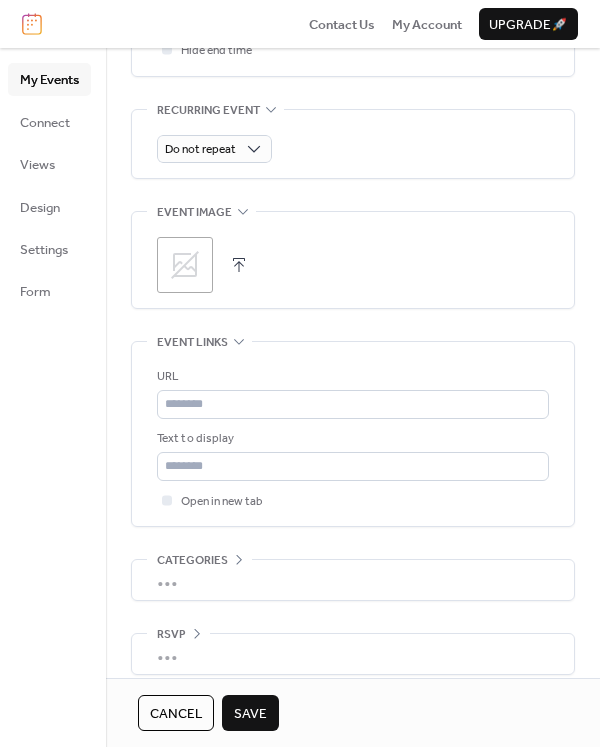click at bounding box center (239, 265) 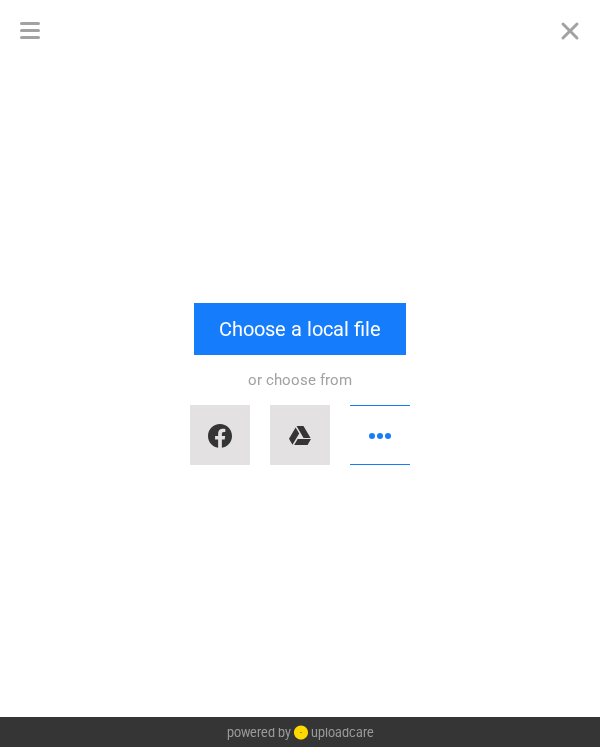 click on "or choose from" at bounding box center [300, 415] 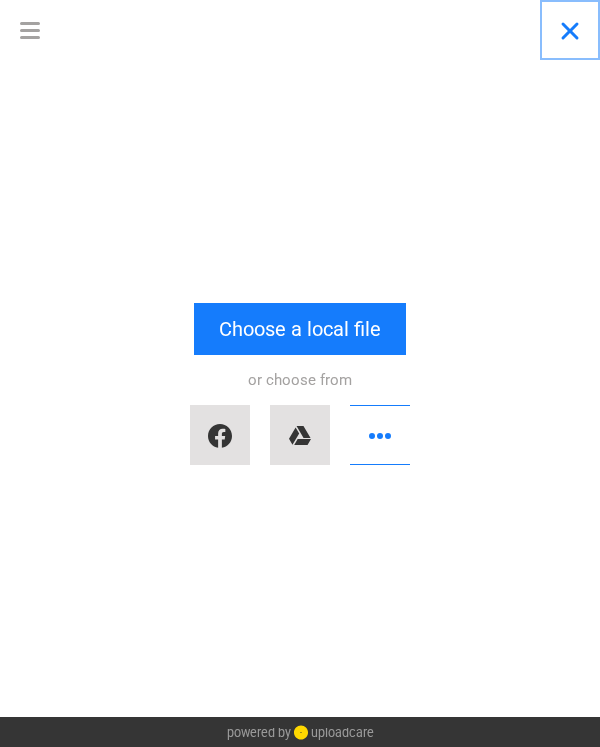 click at bounding box center [570, 30] 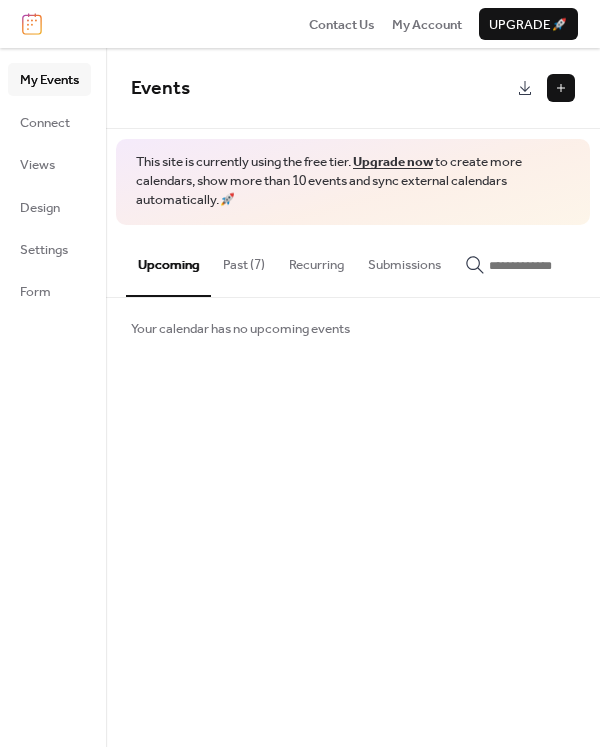 click on "Events This site is currently using the free tier.   Upgrade now   to create more calendars, show more than 10 events and sync external calendars automatically. 🚀 Upcoming Past (7) Recurring Submissions Your calendar has no upcoming events Cancel" at bounding box center (353, 397) 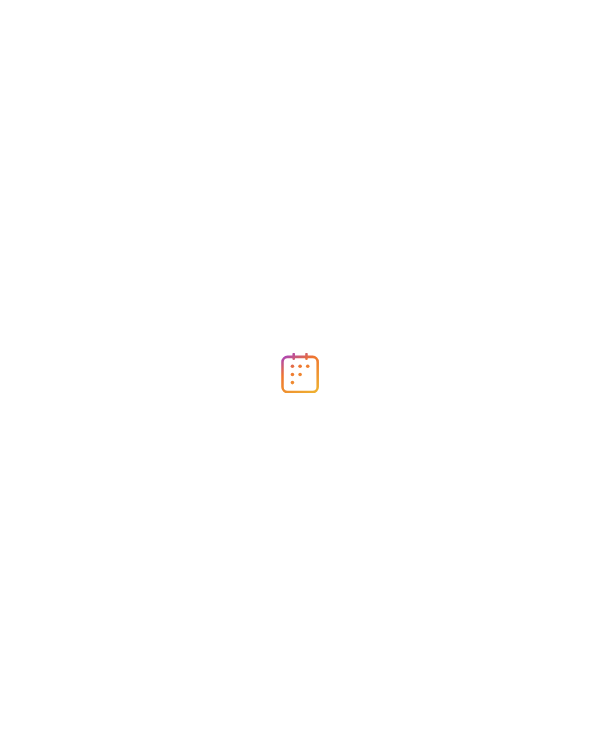 scroll, scrollTop: 0, scrollLeft: 0, axis: both 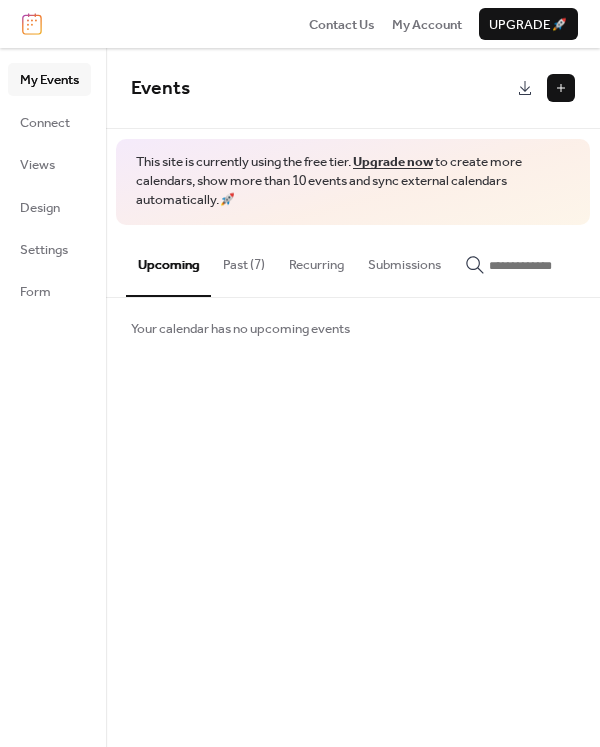 click on "Recurring" at bounding box center [316, 260] 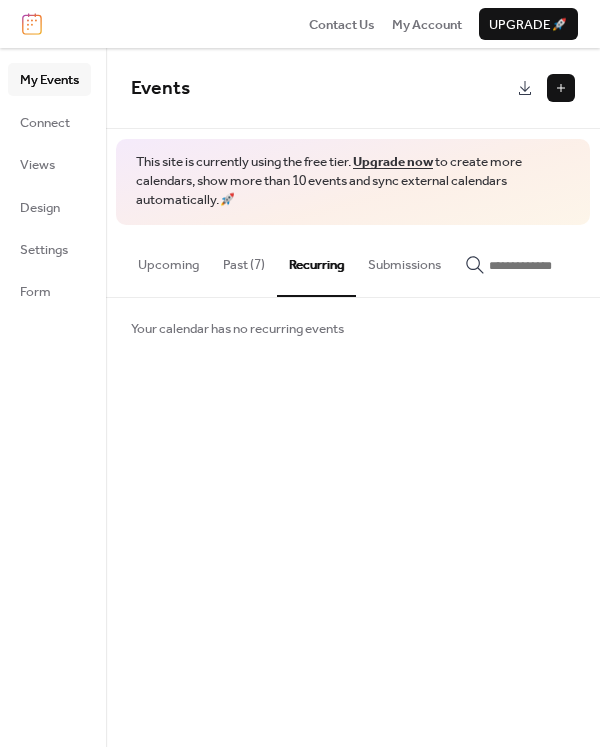click at bounding box center (561, 88) 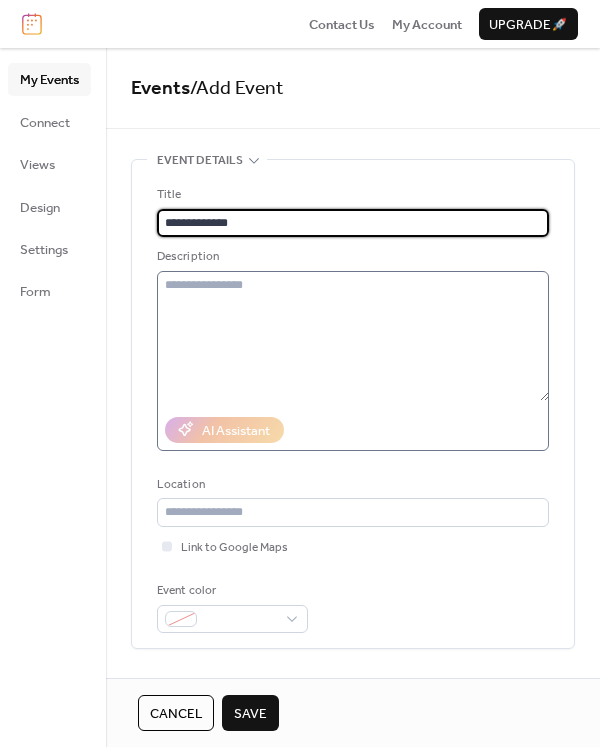 type on "**********" 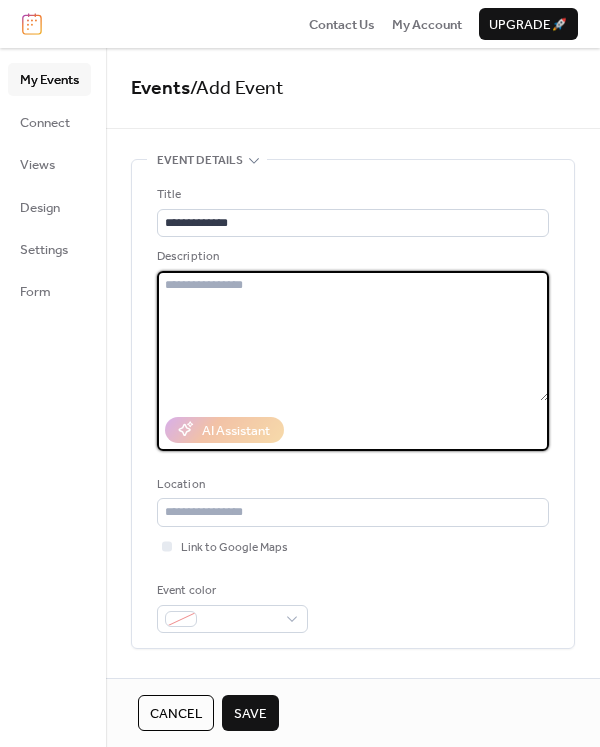 click at bounding box center (353, 336) 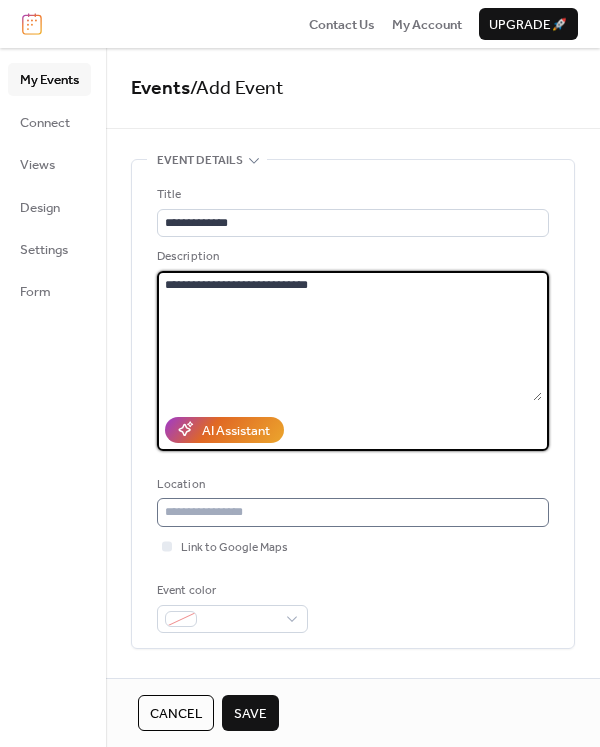 type on "**********" 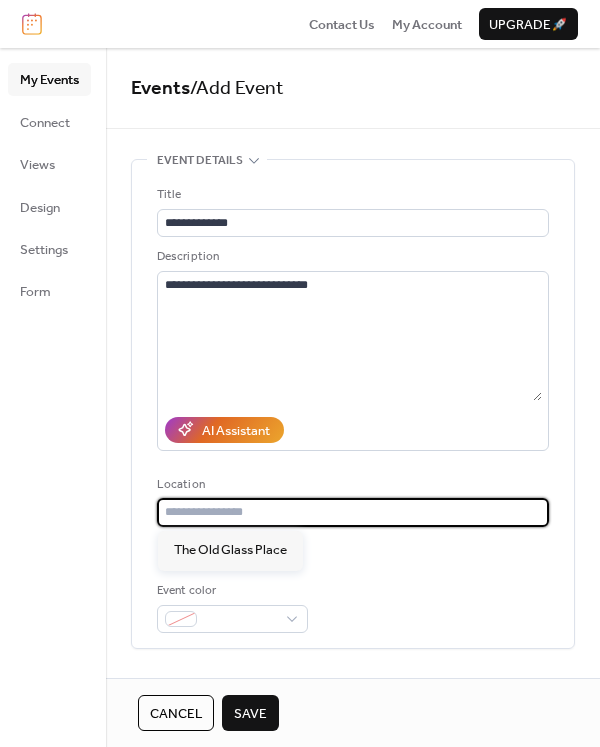 click at bounding box center (353, 512) 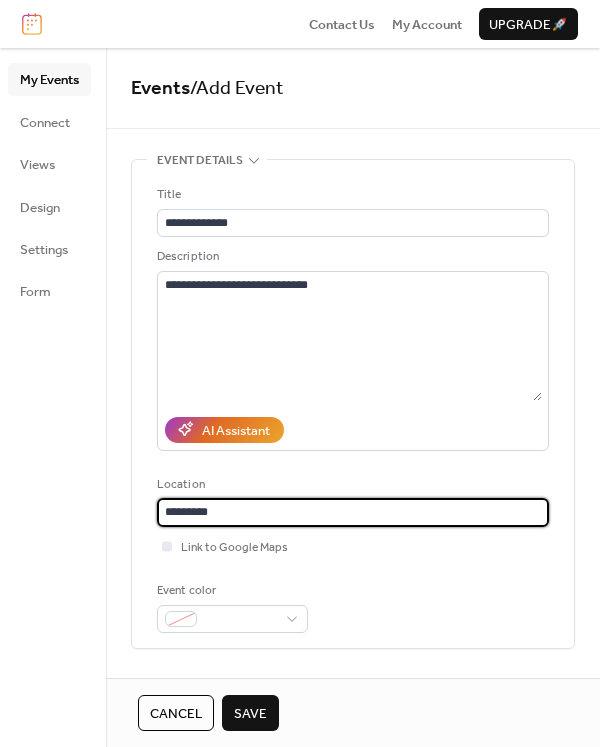 click on "*********" at bounding box center (353, 512) 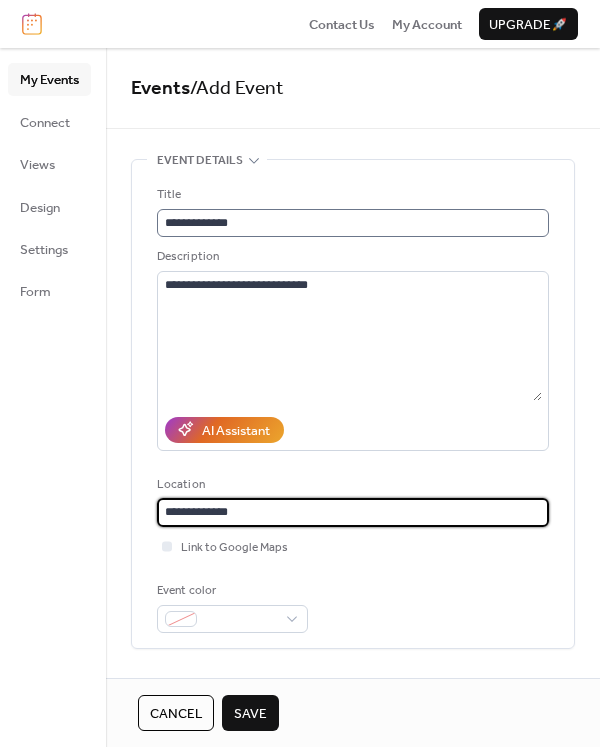 type on "**********" 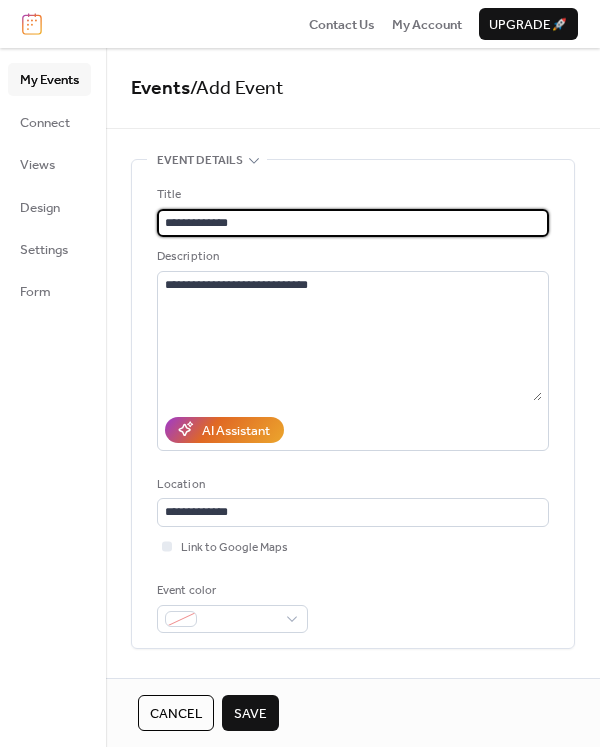 click on "**********" at bounding box center (353, 223) 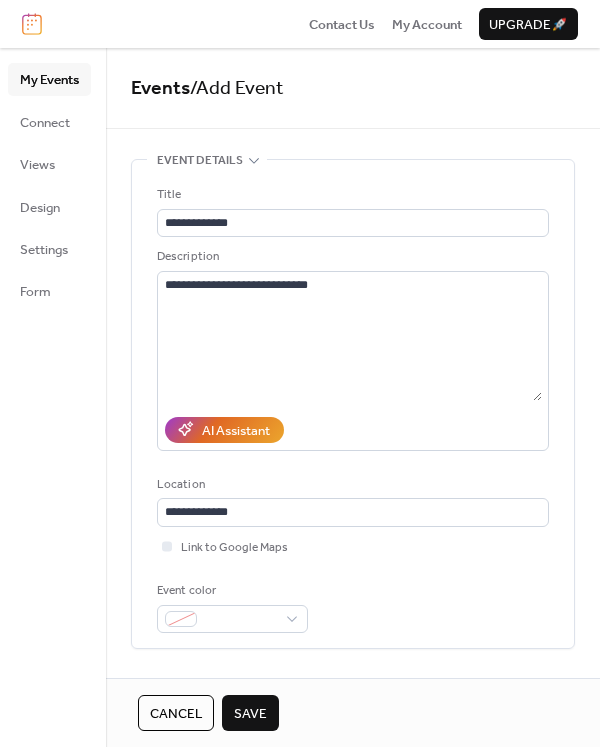 click 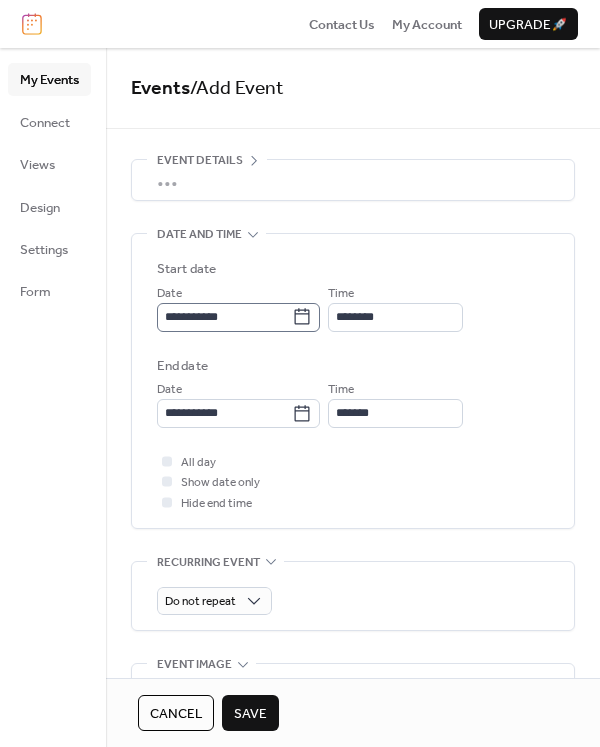 click 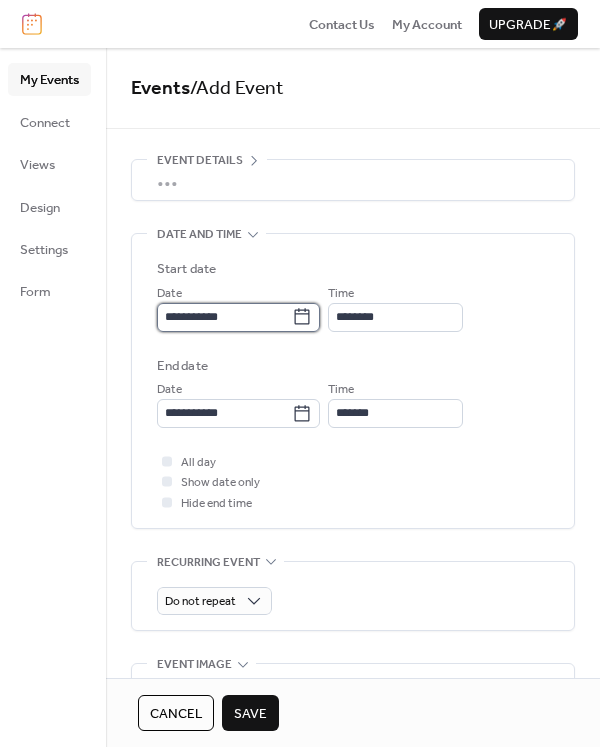 click on "**********" at bounding box center [224, 317] 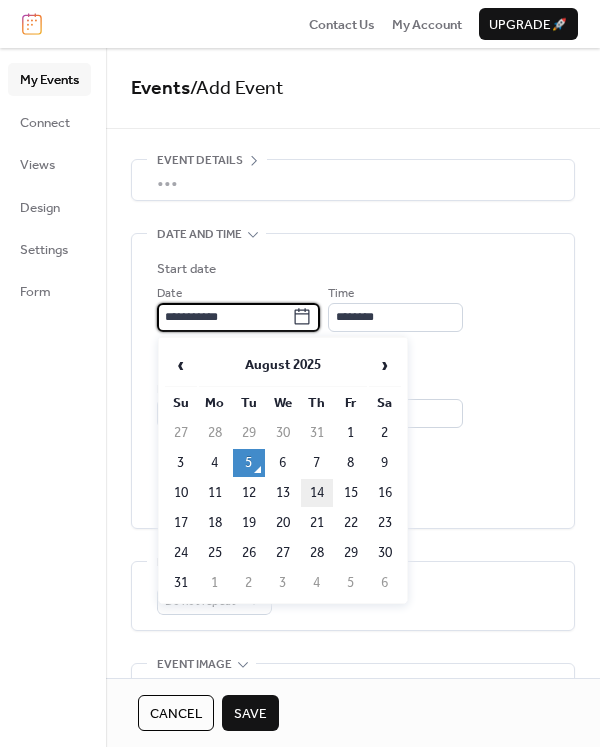 click on "14" at bounding box center (317, 493) 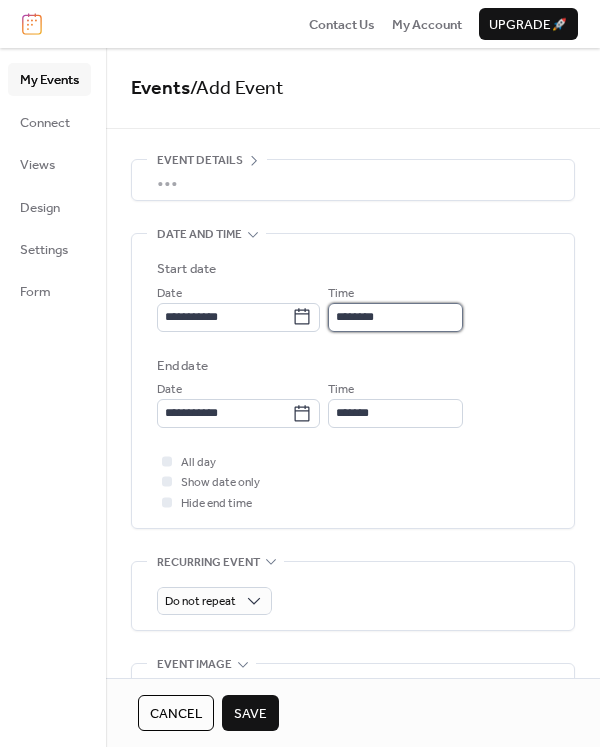 click on "********" at bounding box center (395, 317) 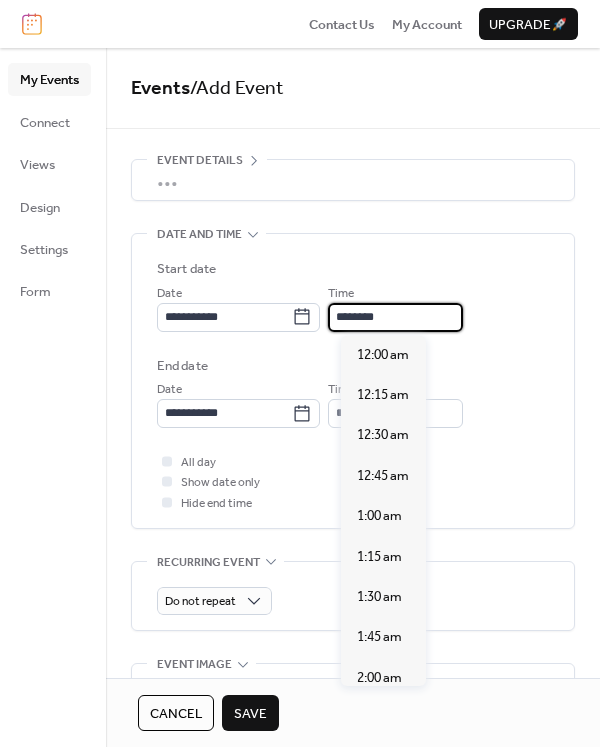 scroll, scrollTop: 1940, scrollLeft: 0, axis: vertical 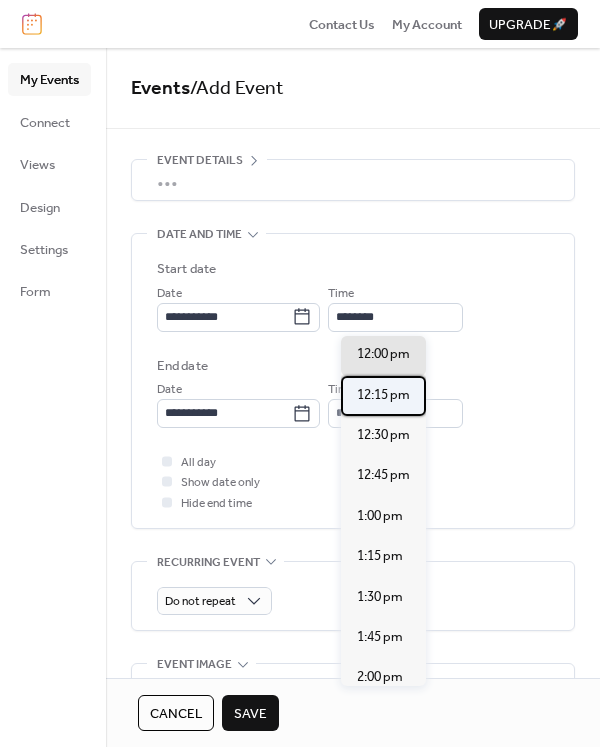 click on "12:15 pm" at bounding box center [383, 395] 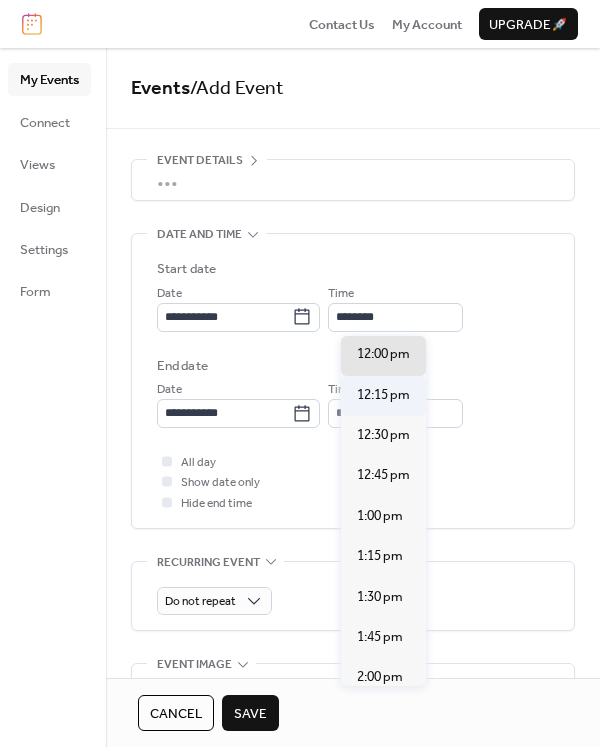 type on "********" 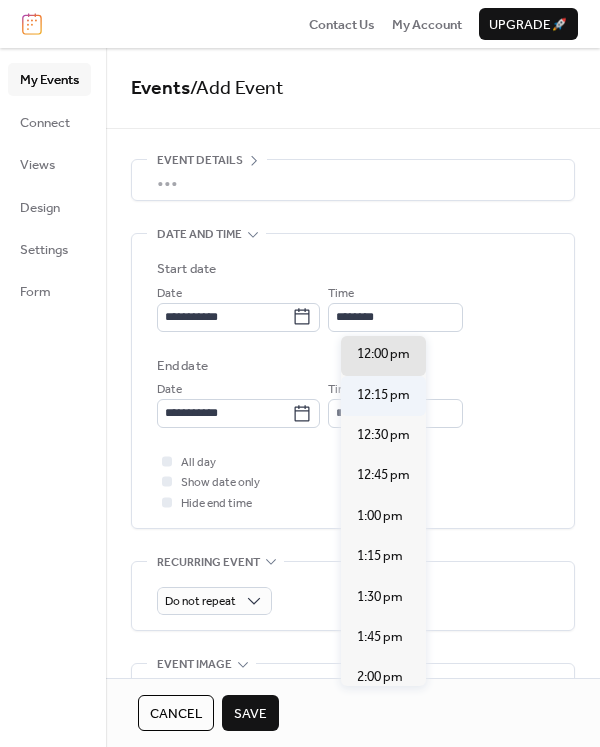 type on "*******" 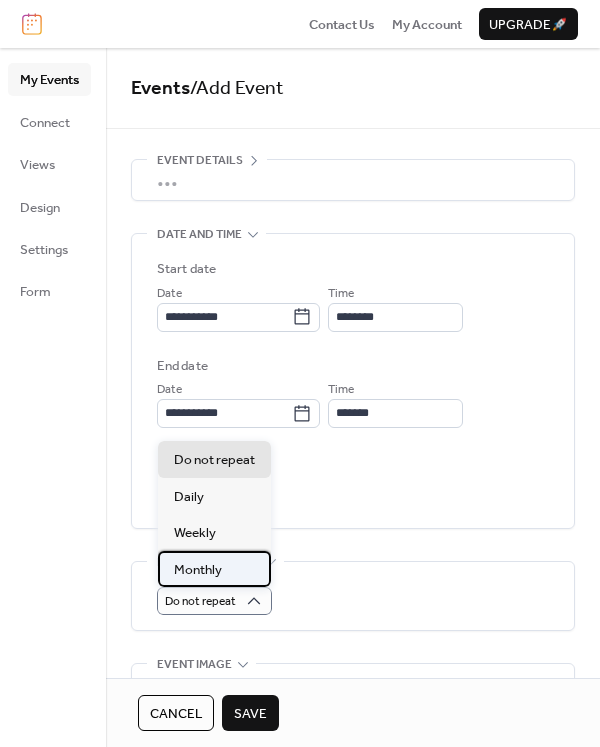 click on "Monthly" at bounding box center [198, 570] 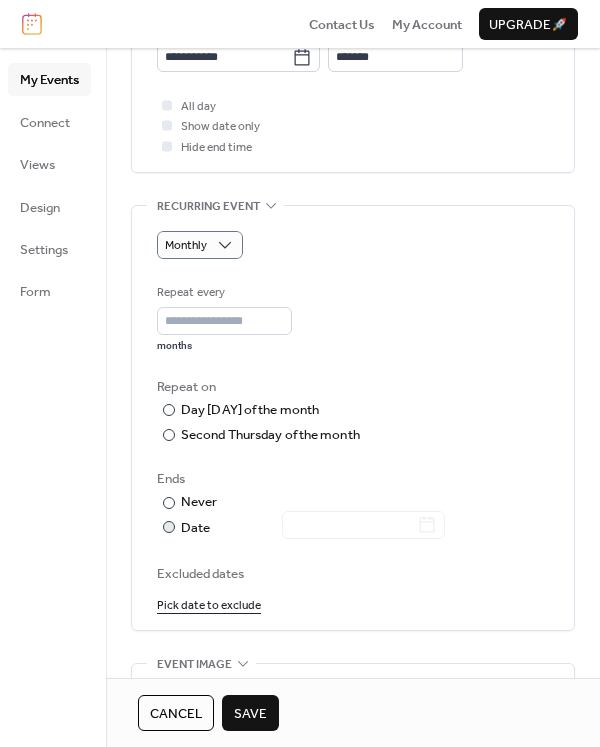 scroll, scrollTop: 400, scrollLeft: 0, axis: vertical 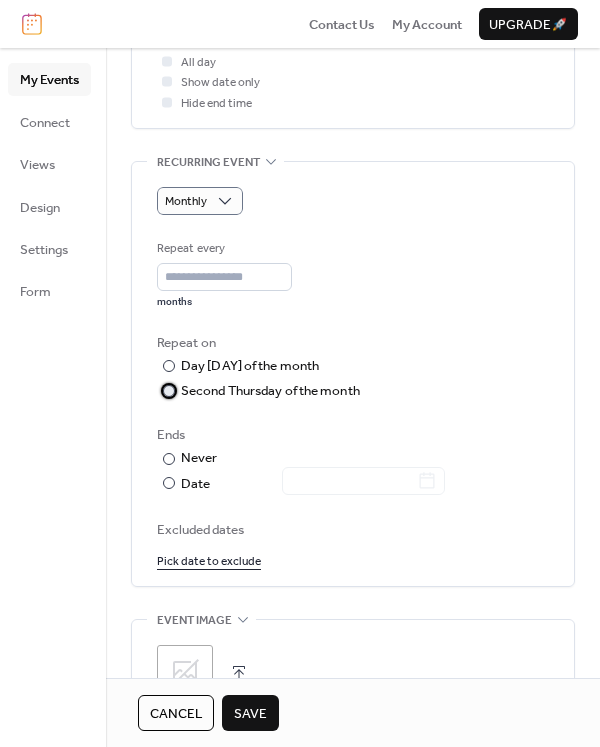 click at bounding box center (169, 391) 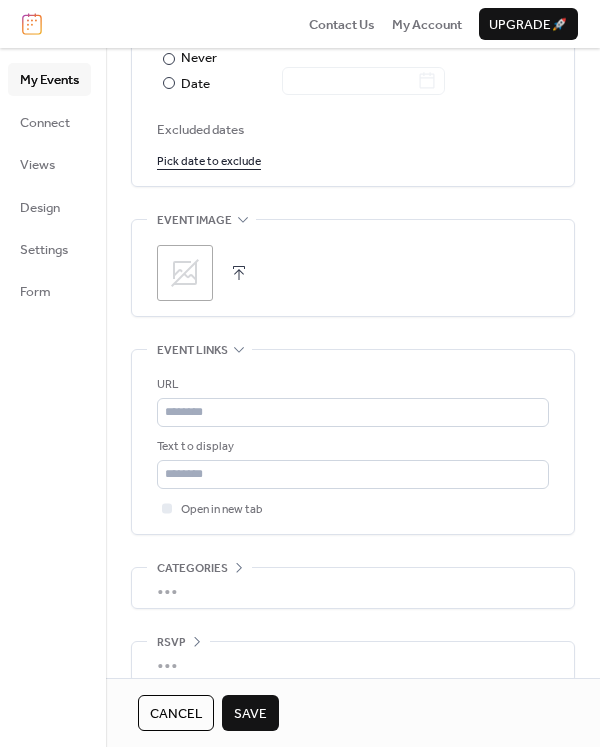 scroll, scrollTop: 825, scrollLeft: 0, axis: vertical 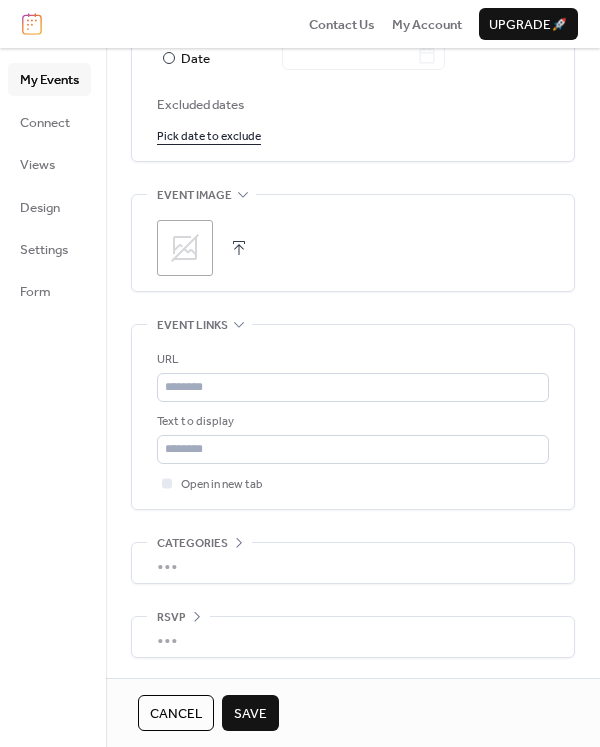 click on "•••" at bounding box center (353, 637) 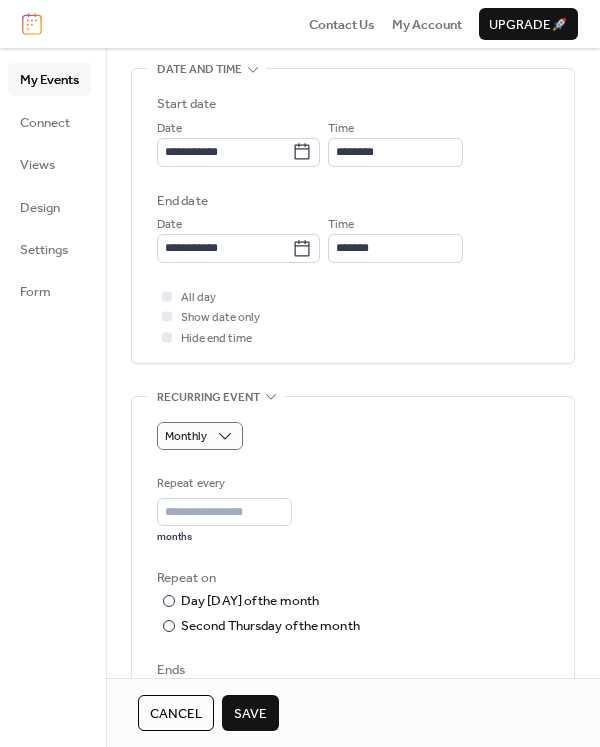 scroll, scrollTop: 0, scrollLeft: 0, axis: both 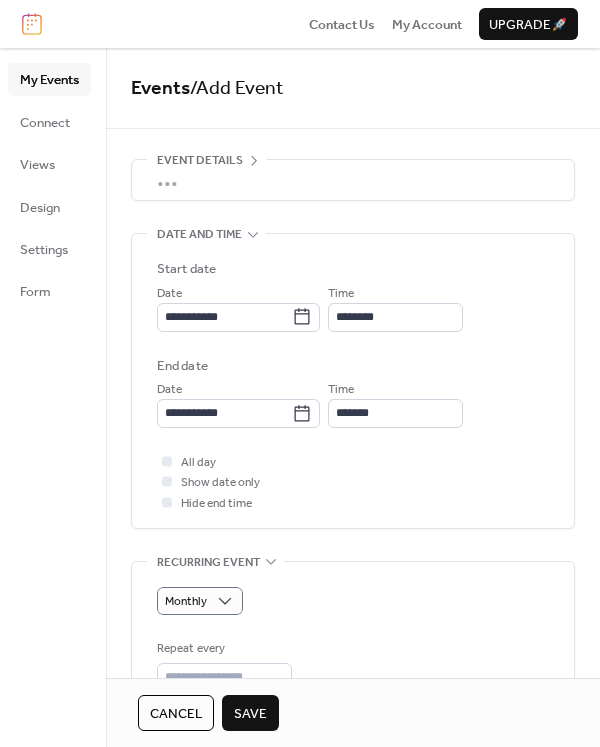 click on "Save" at bounding box center [250, 714] 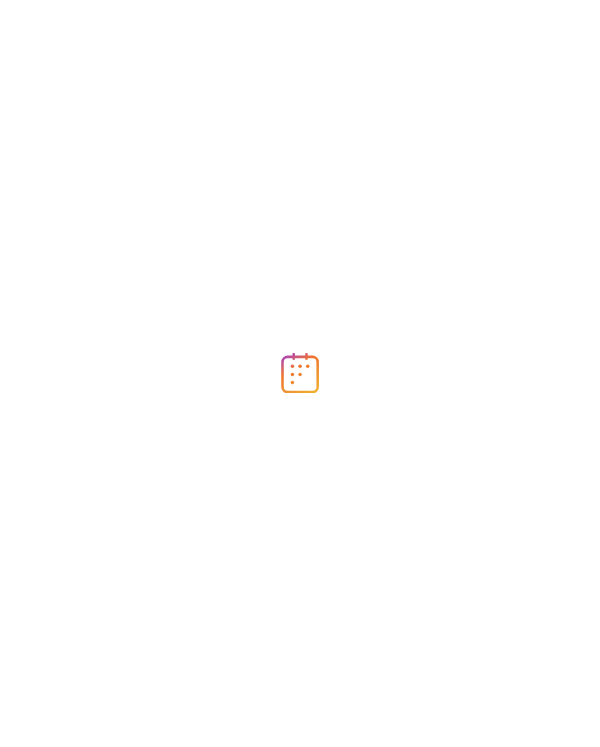 scroll, scrollTop: 0, scrollLeft: 0, axis: both 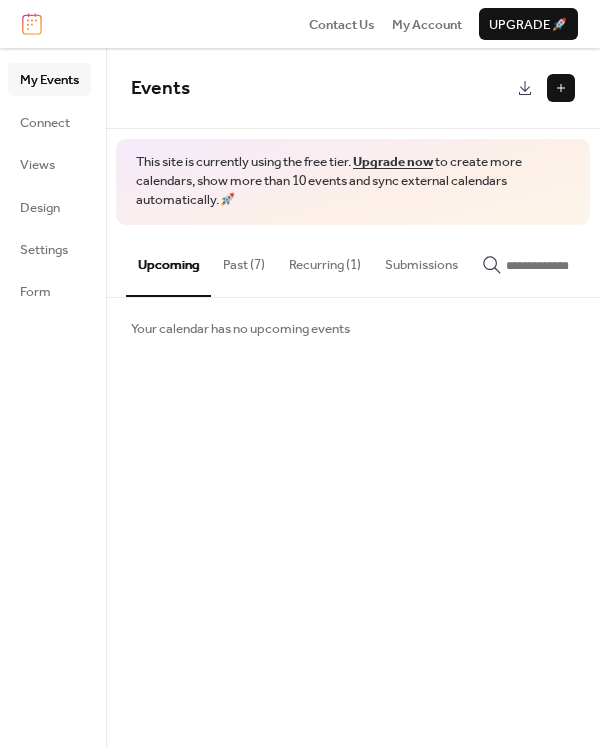 click at bounding box center [561, 88] 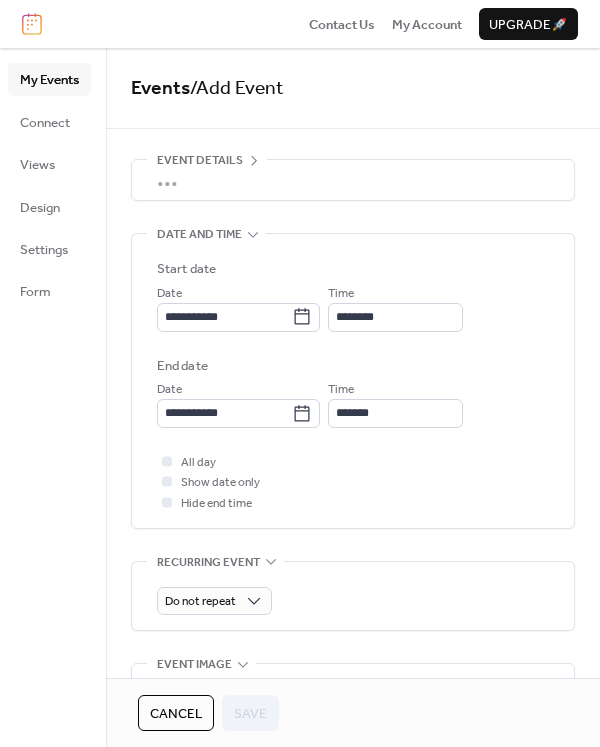 scroll, scrollTop: 63, scrollLeft: 0, axis: vertical 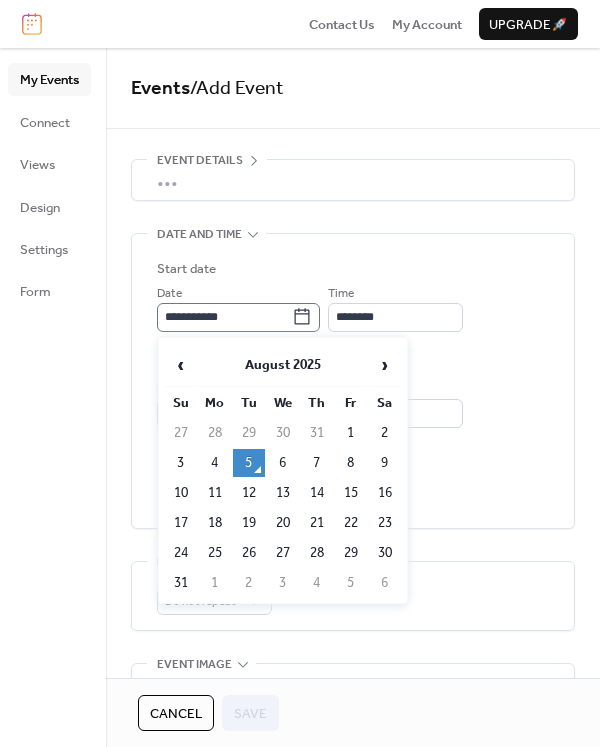 click 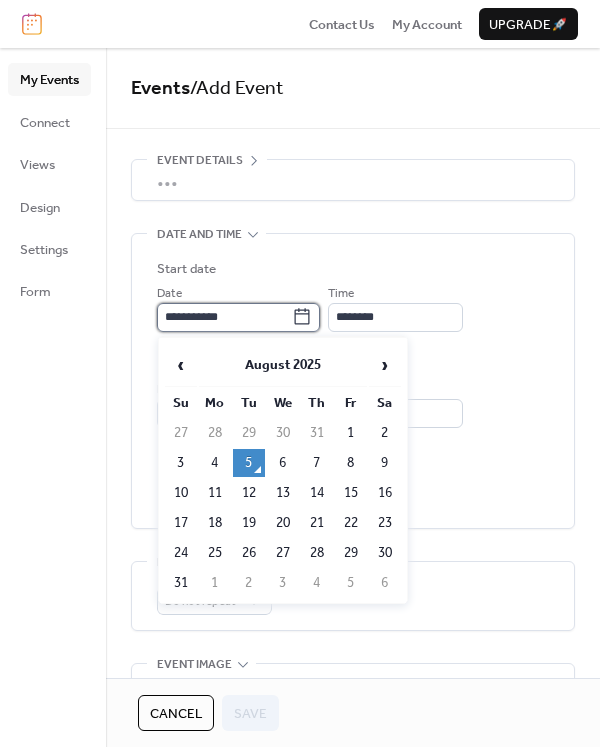 click on "**********" at bounding box center (224, 317) 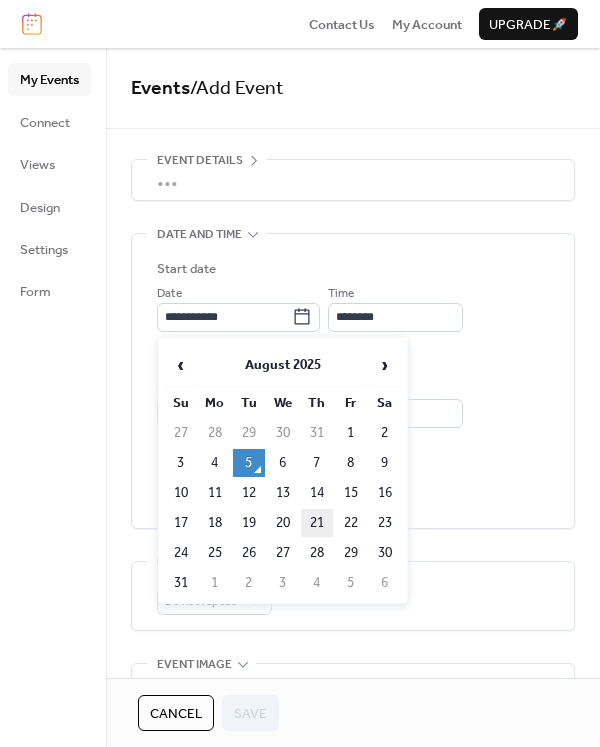 click on "21" at bounding box center [317, 523] 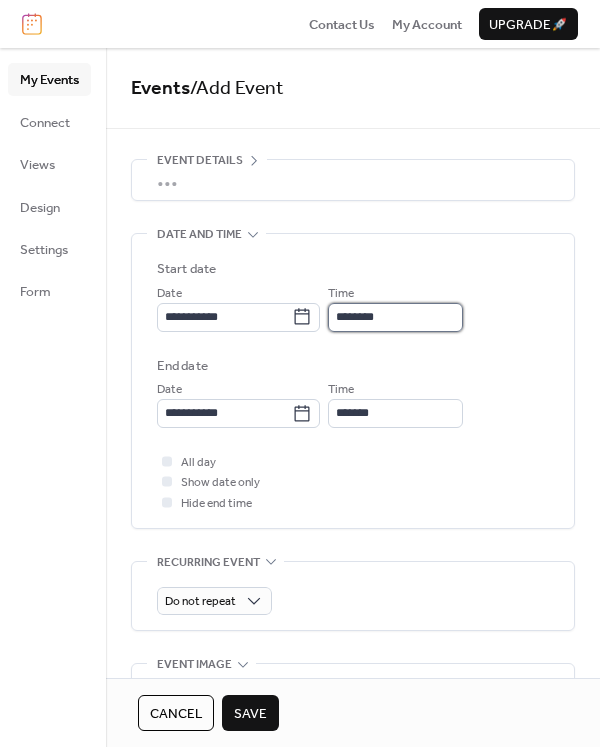 click on "********" at bounding box center [395, 317] 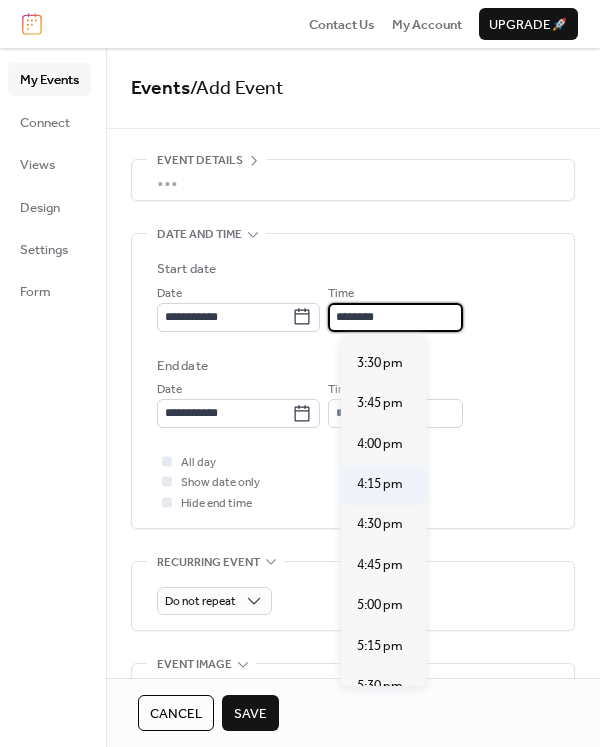 scroll, scrollTop: 2540, scrollLeft: 0, axis: vertical 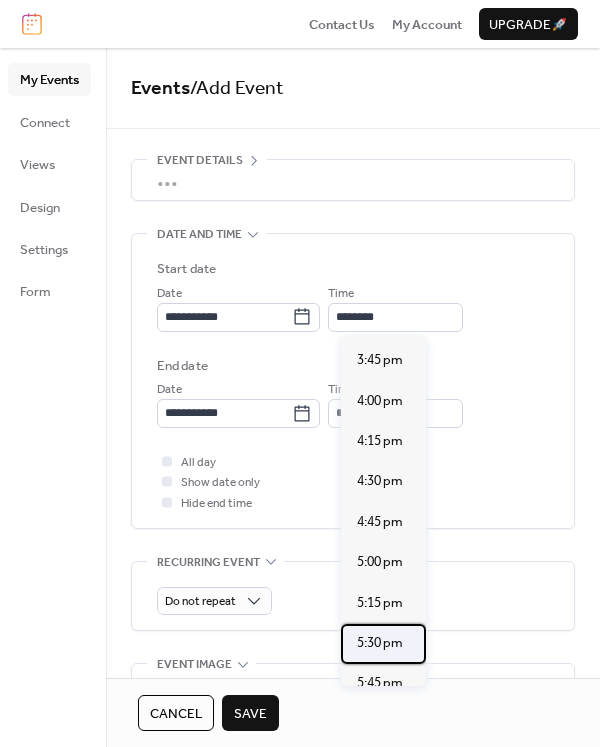 click on "5:30 pm" at bounding box center (380, 643) 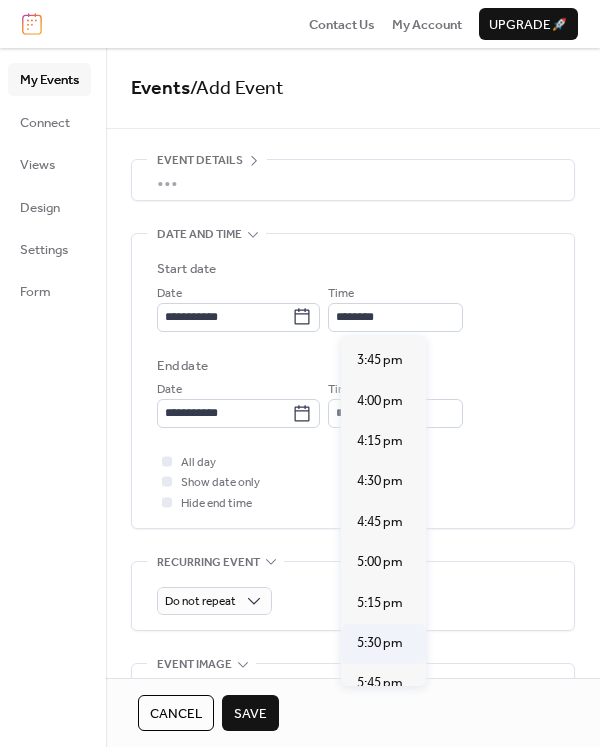 type on "*******" 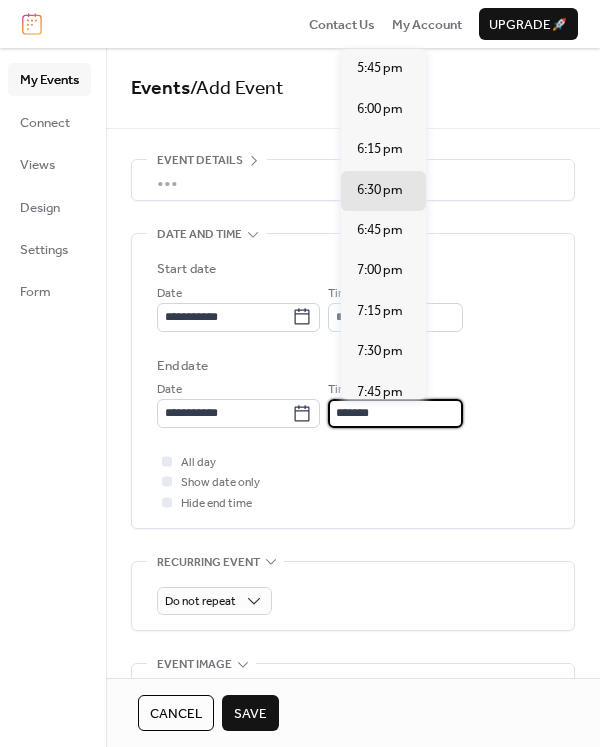 click on "*******" at bounding box center [395, 413] 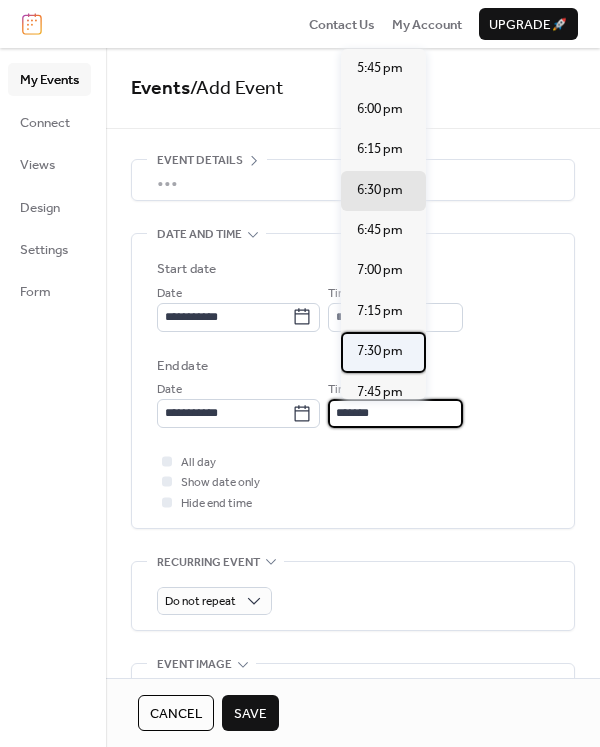 click on "7:30 pm" at bounding box center (380, 351) 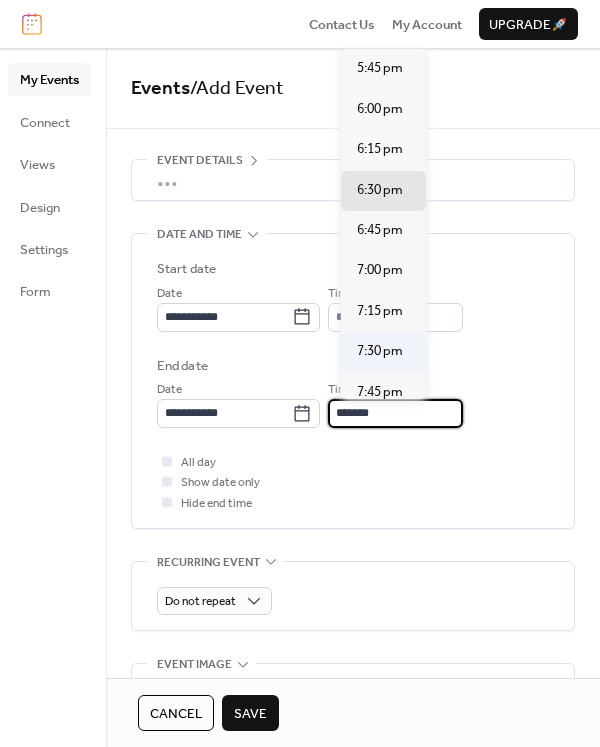 type on "*******" 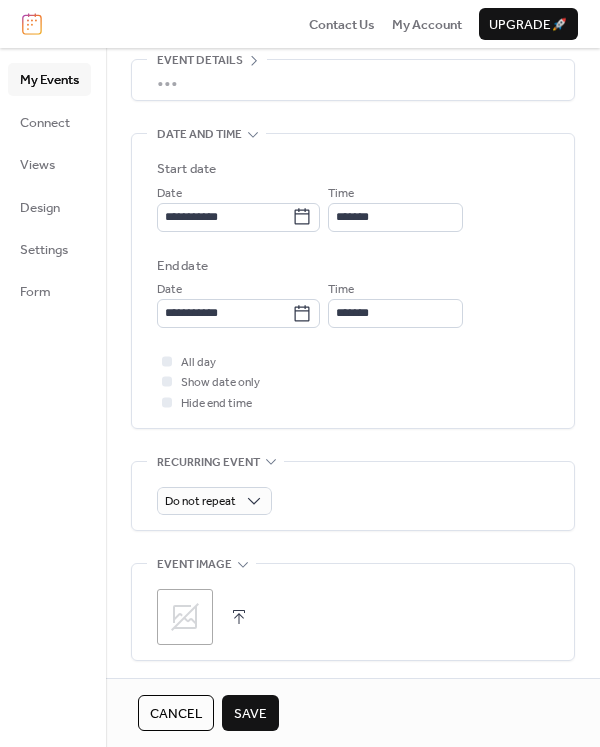 scroll, scrollTop: 0, scrollLeft: 0, axis: both 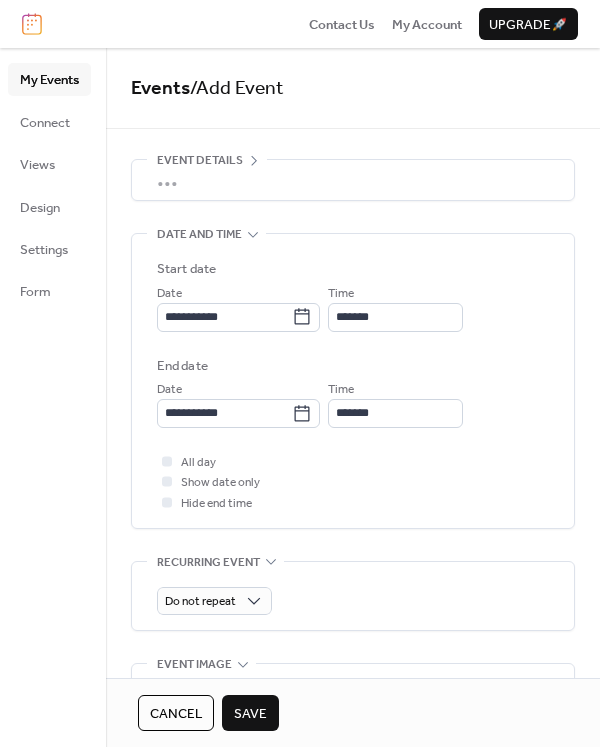 click on "•••" at bounding box center (353, 180) 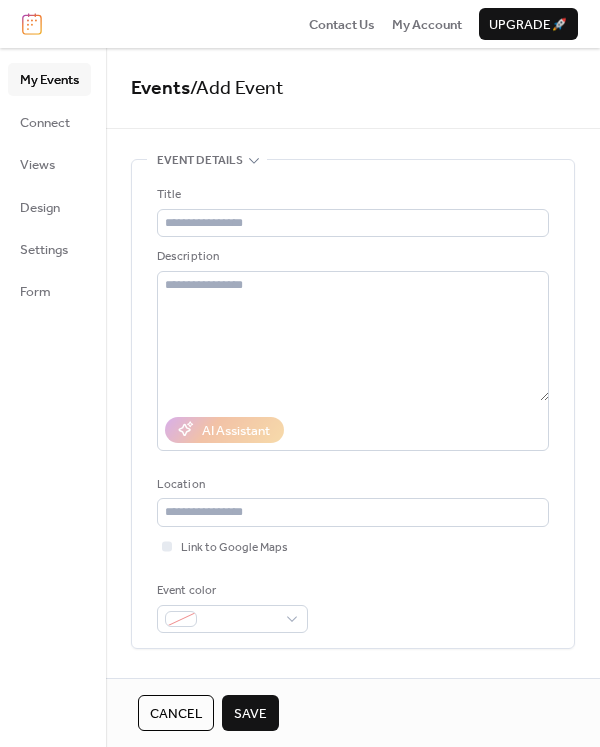 scroll, scrollTop: 0, scrollLeft: 0, axis: both 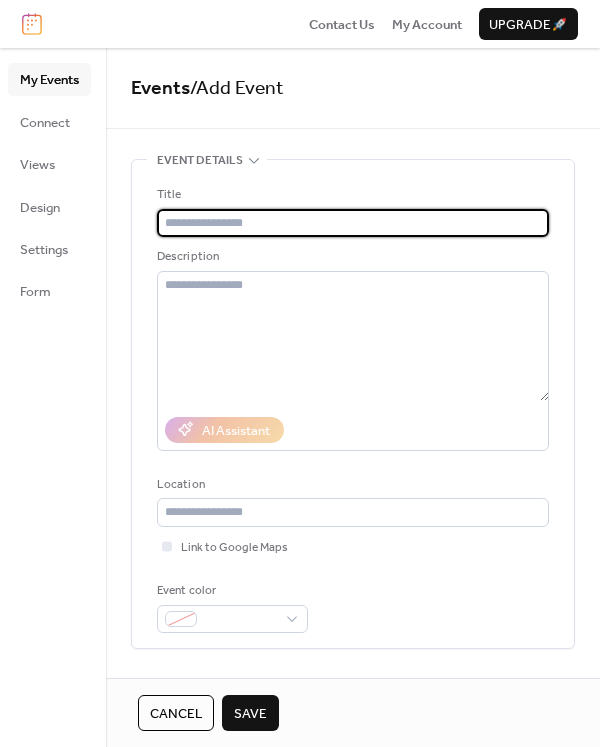 click at bounding box center [353, 223] 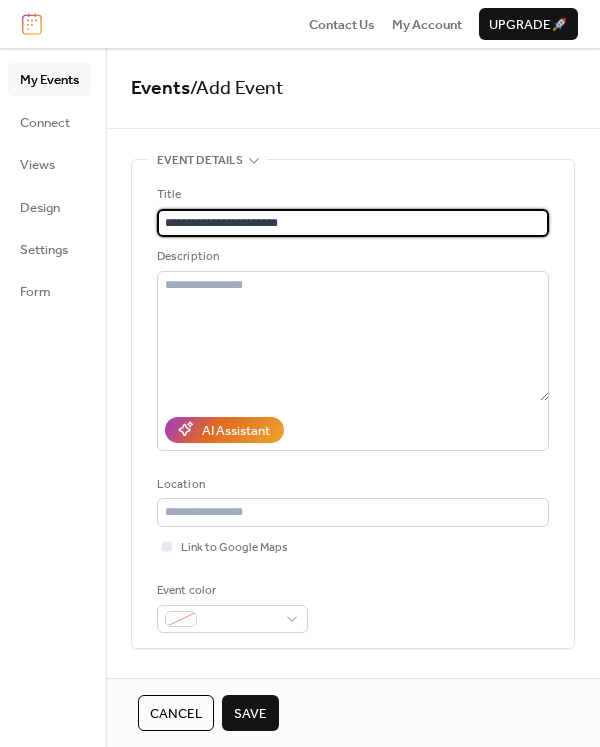 drag, startPoint x: 170, startPoint y: 222, endPoint x: 352, endPoint y: 247, distance: 183.70901 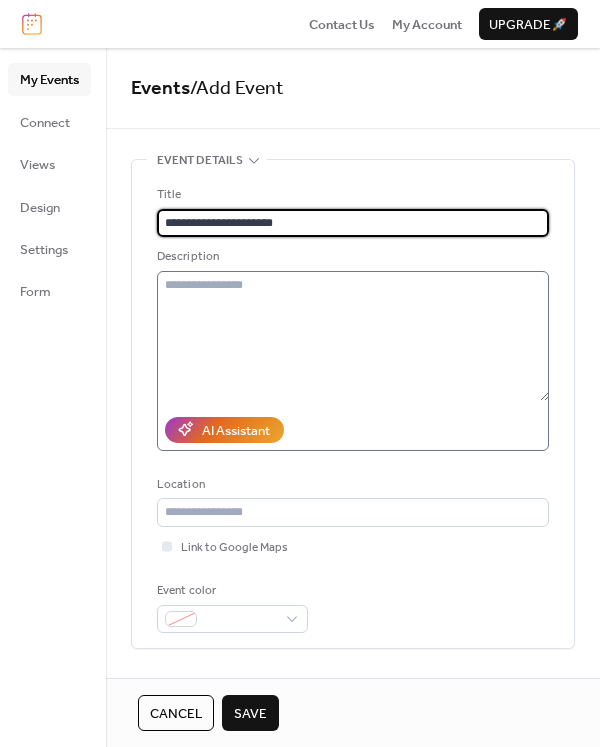type on "**********" 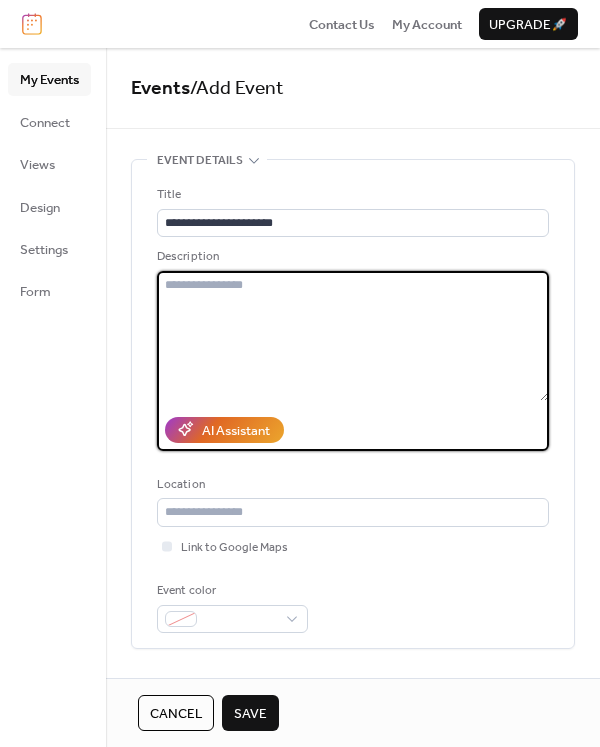 click at bounding box center [353, 336] 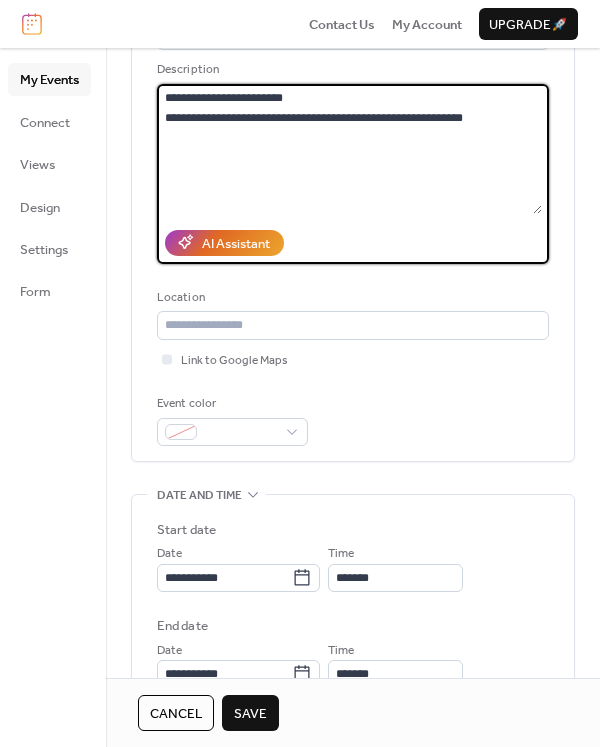 scroll, scrollTop: 100, scrollLeft: 0, axis: vertical 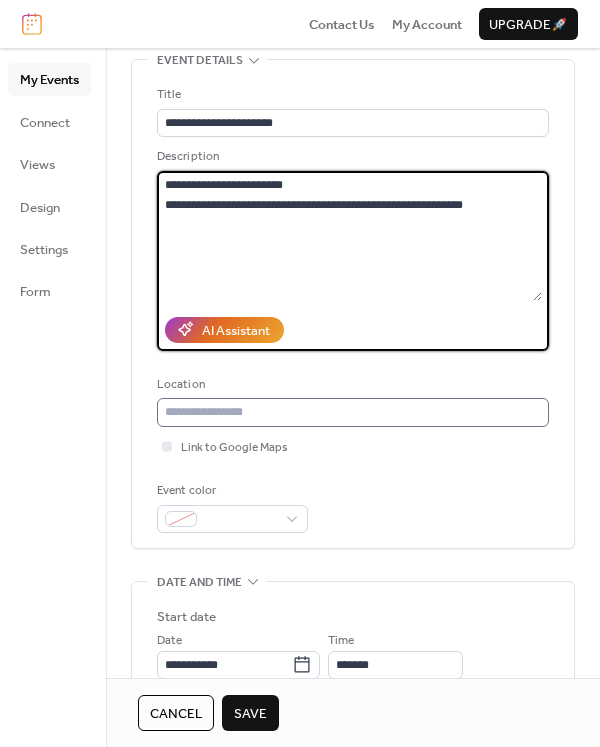 type on "**********" 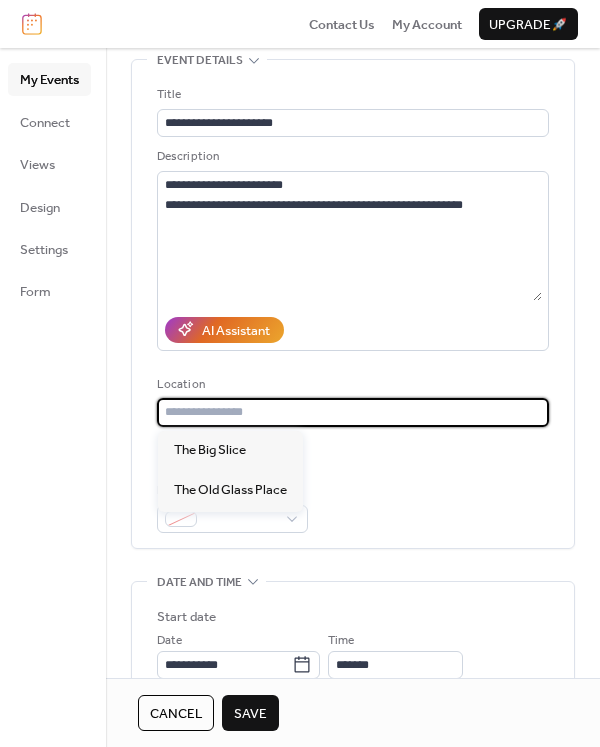 click at bounding box center [353, 412] 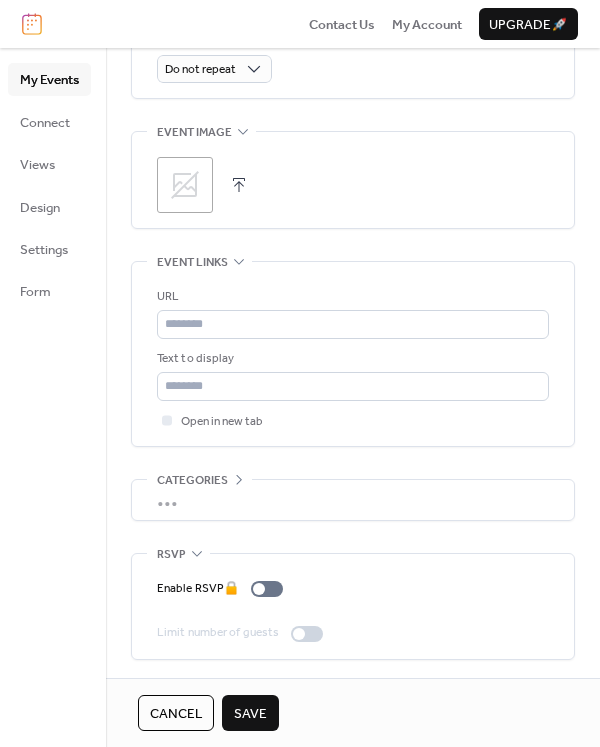 scroll, scrollTop: 982, scrollLeft: 0, axis: vertical 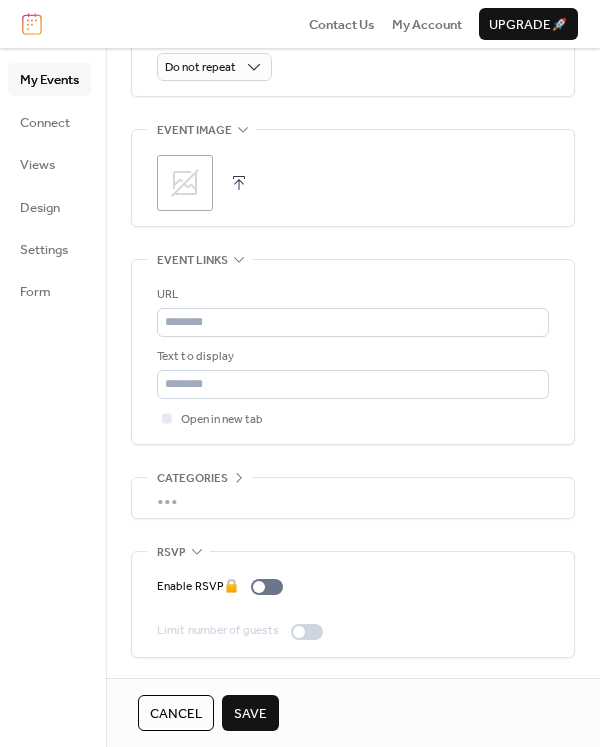 type on "**********" 